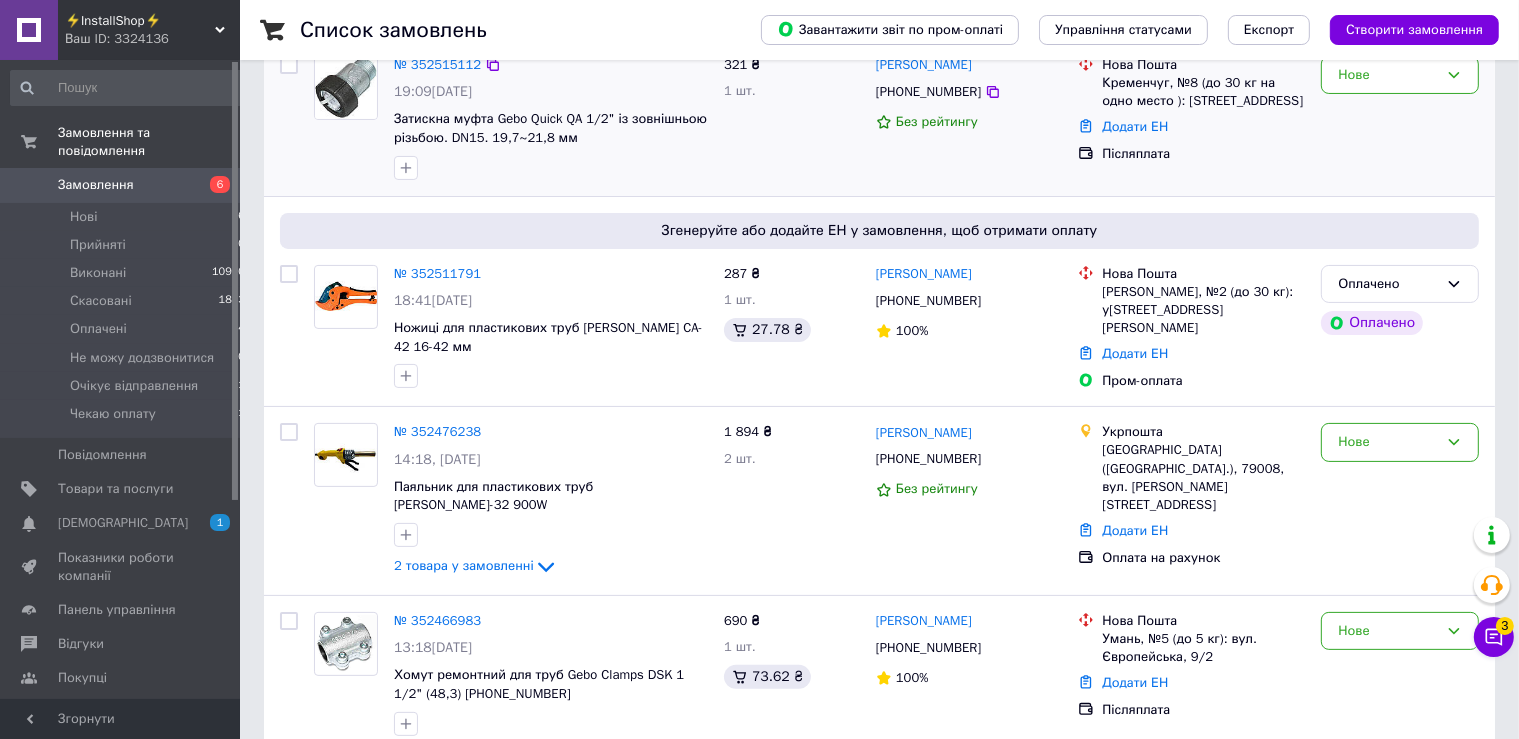 scroll, scrollTop: 0, scrollLeft: 0, axis: both 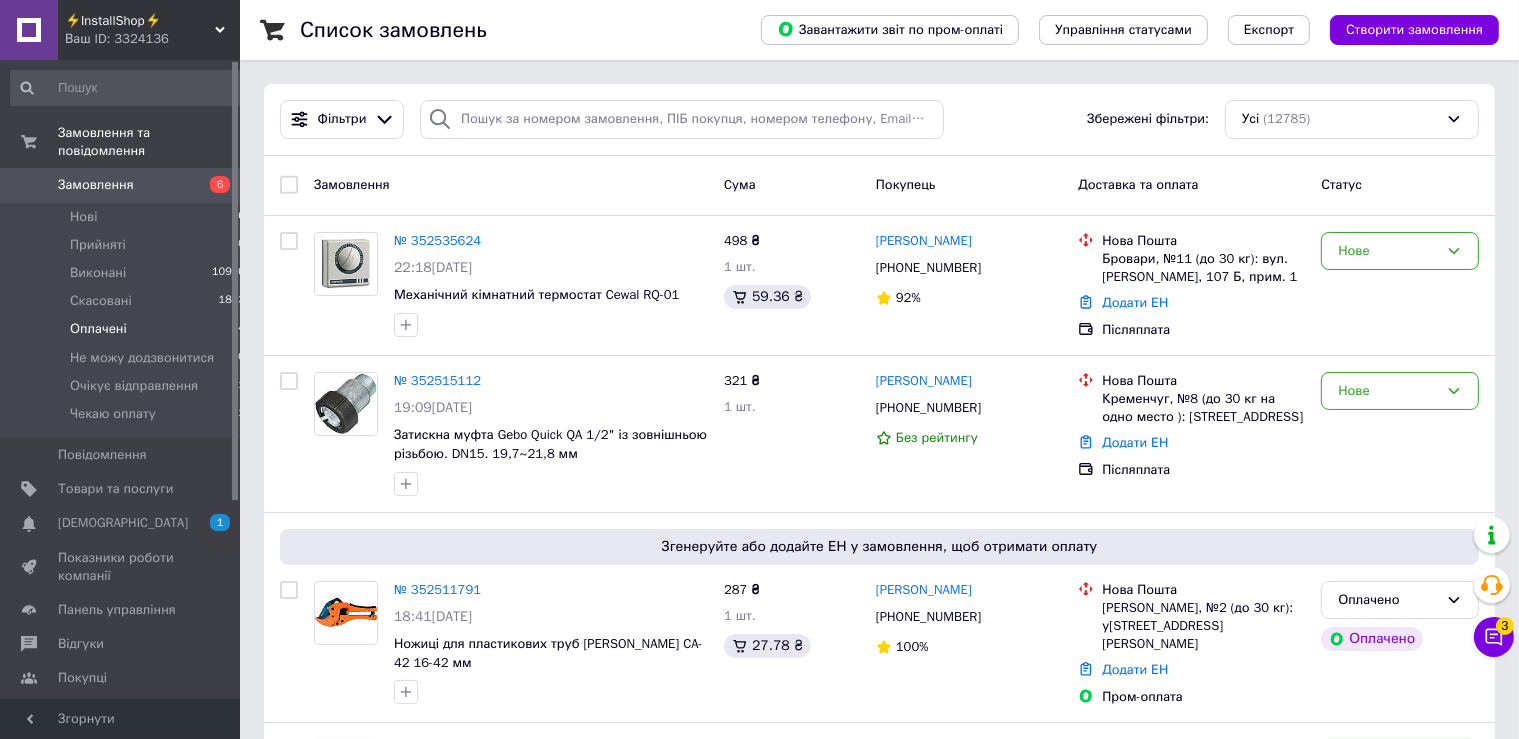 click on "Оплачені 4" at bounding box center [128, 329] 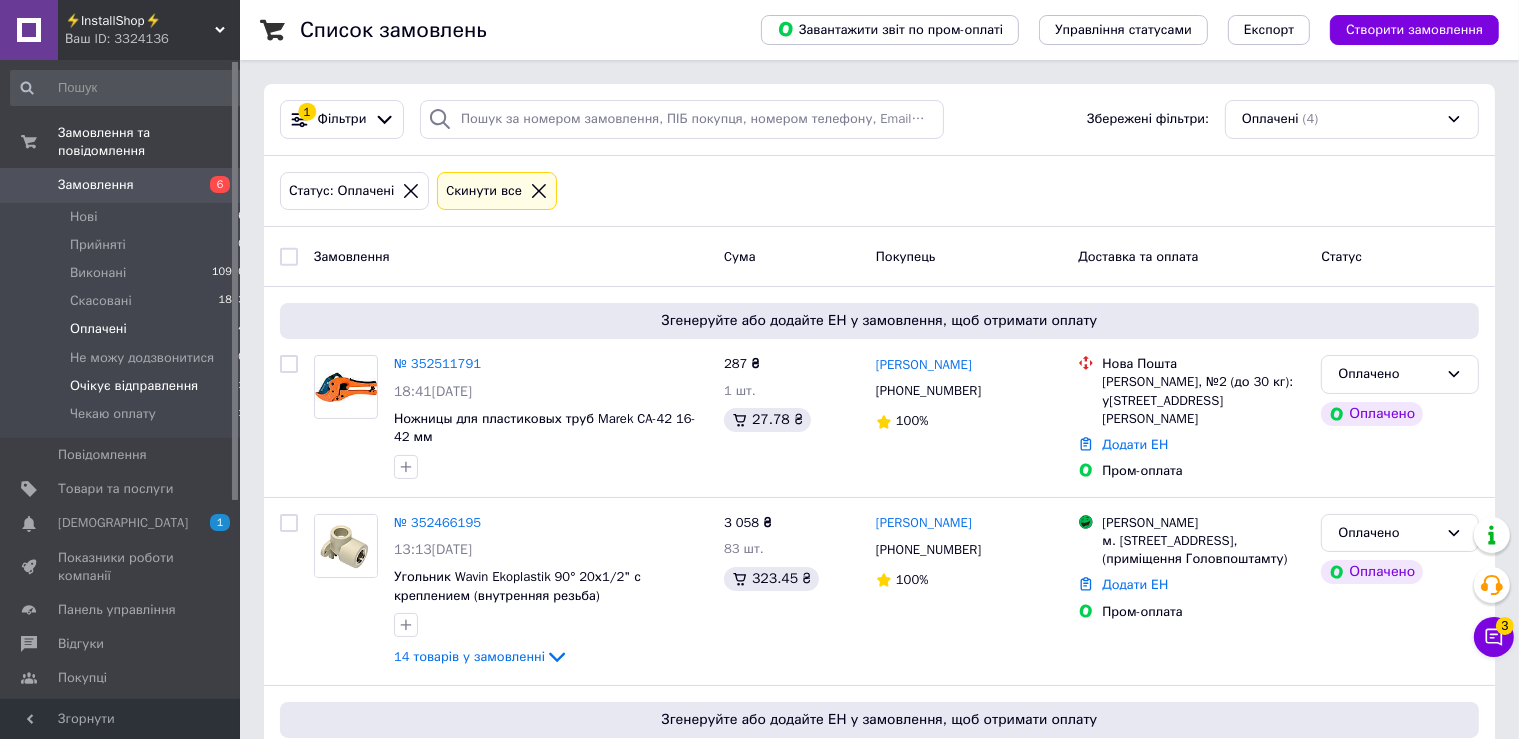 click on "Очікує відправлення" at bounding box center [134, 386] 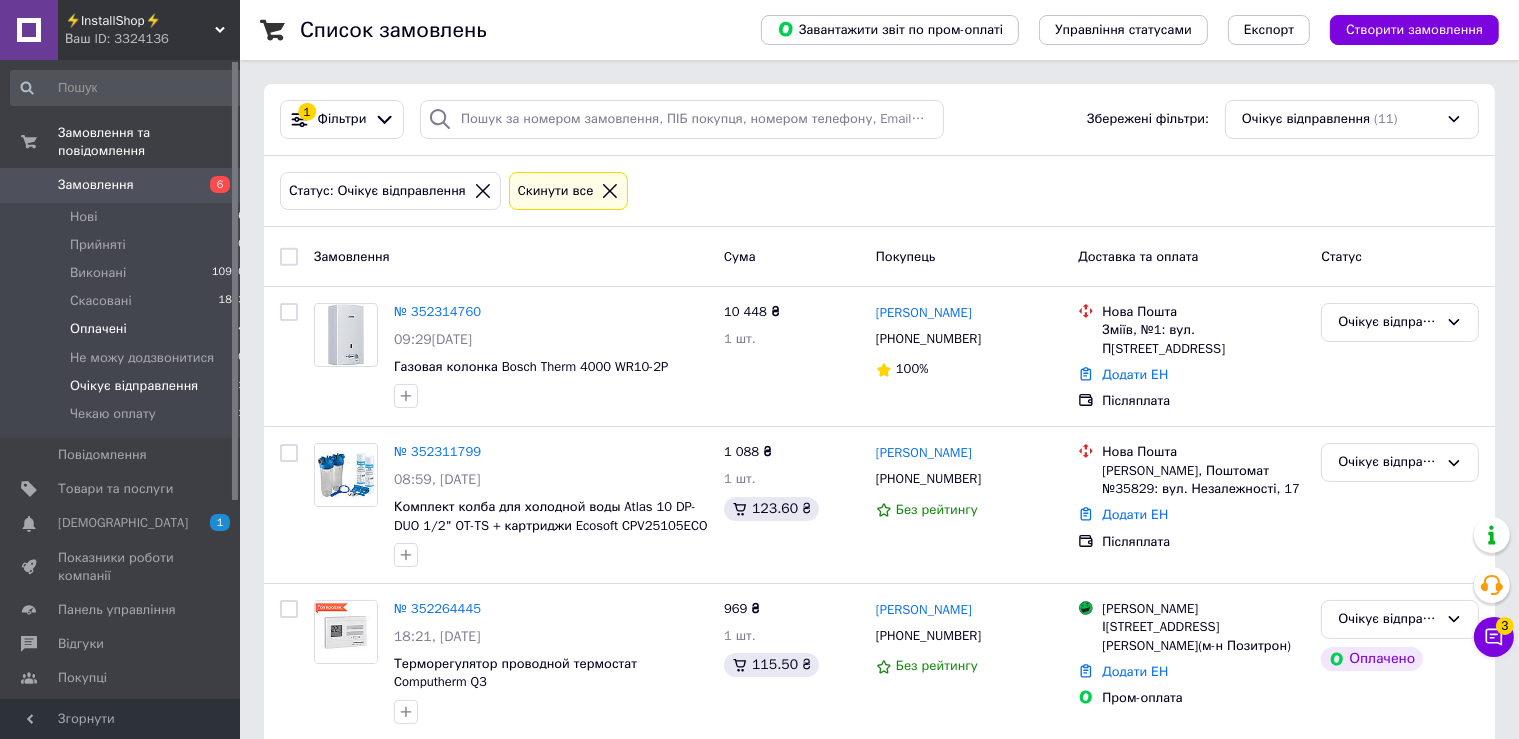 click on "Оплачені 4" at bounding box center [128, 329] 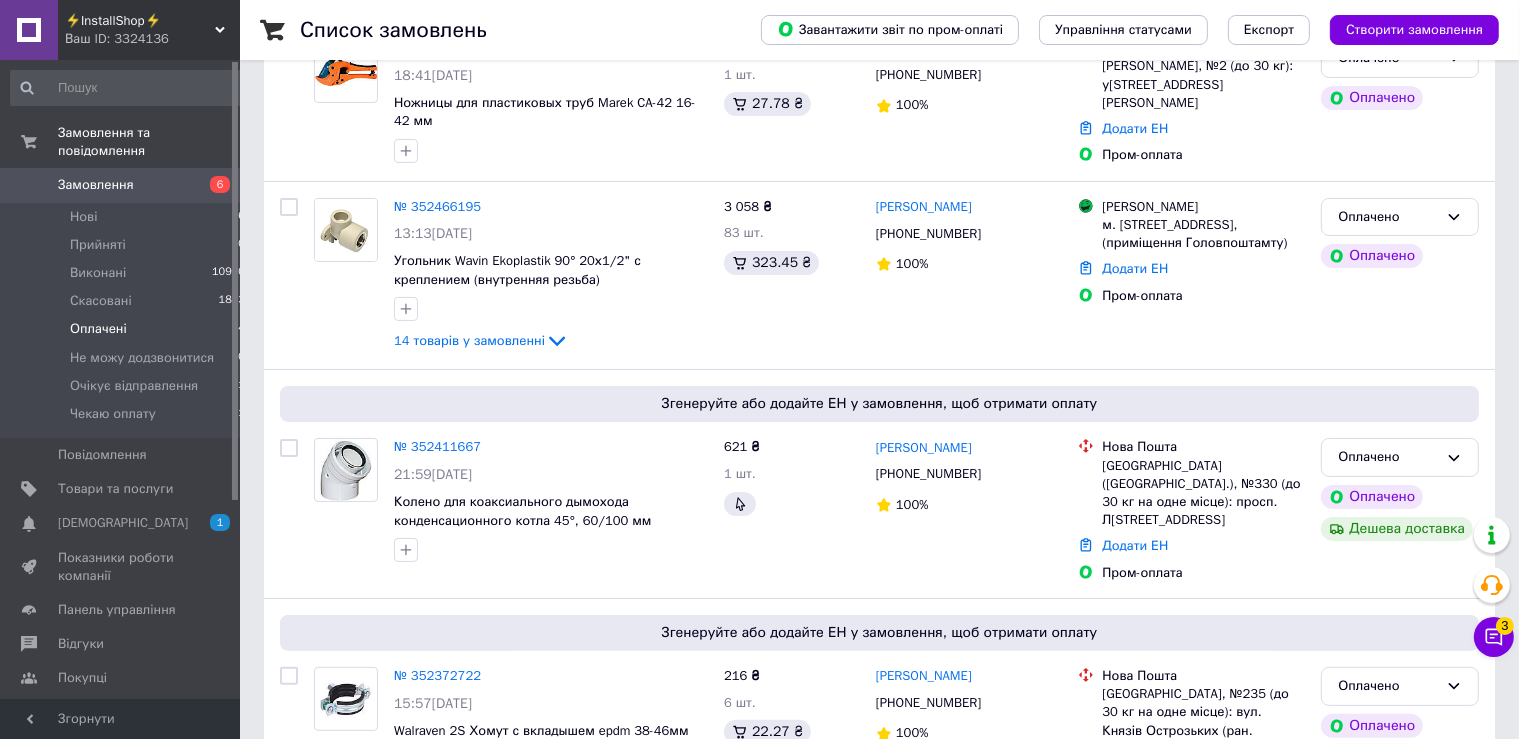scroll, scrollTop: 388, scrollLeft: 0, axis: vertical 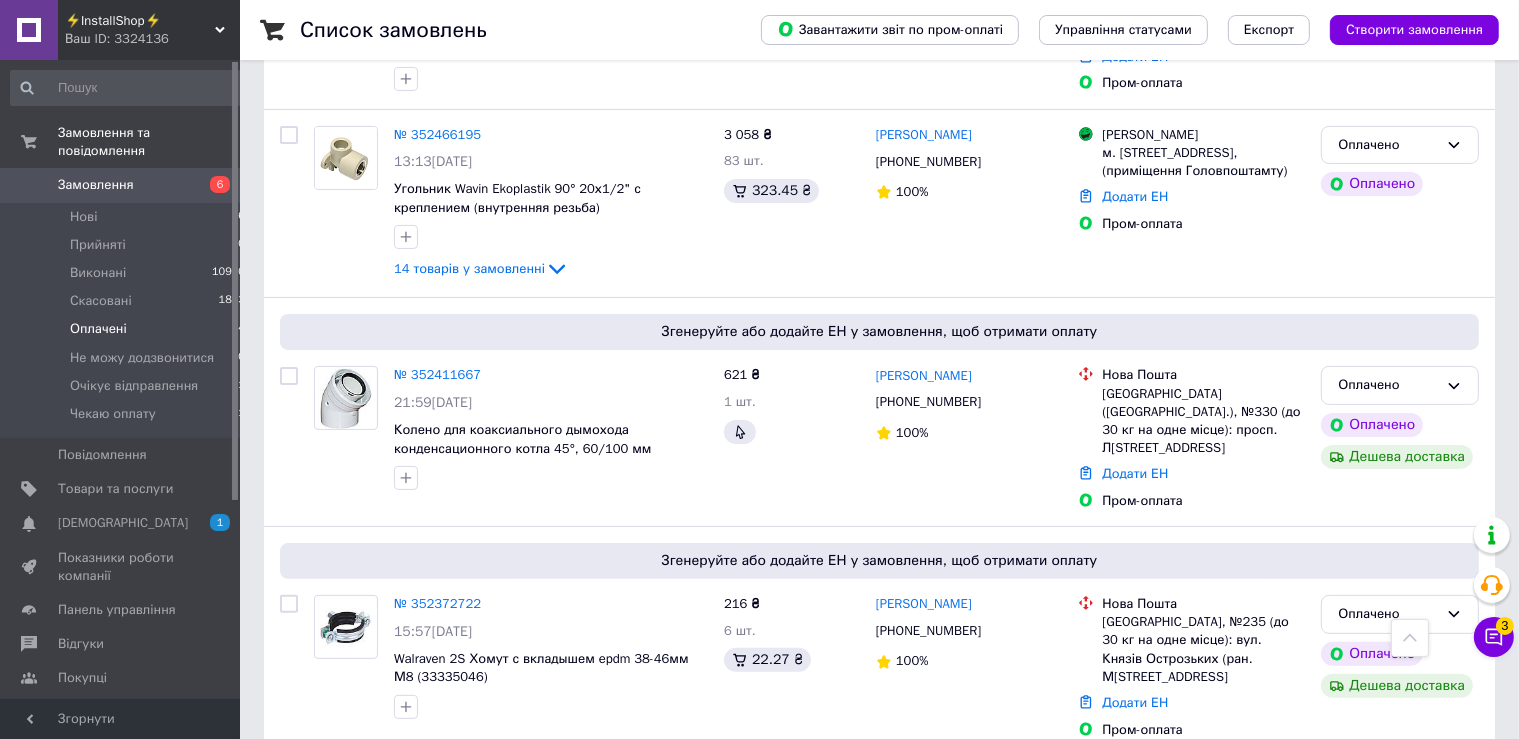 click on "Замовлення" at bounding box center [96, 185] 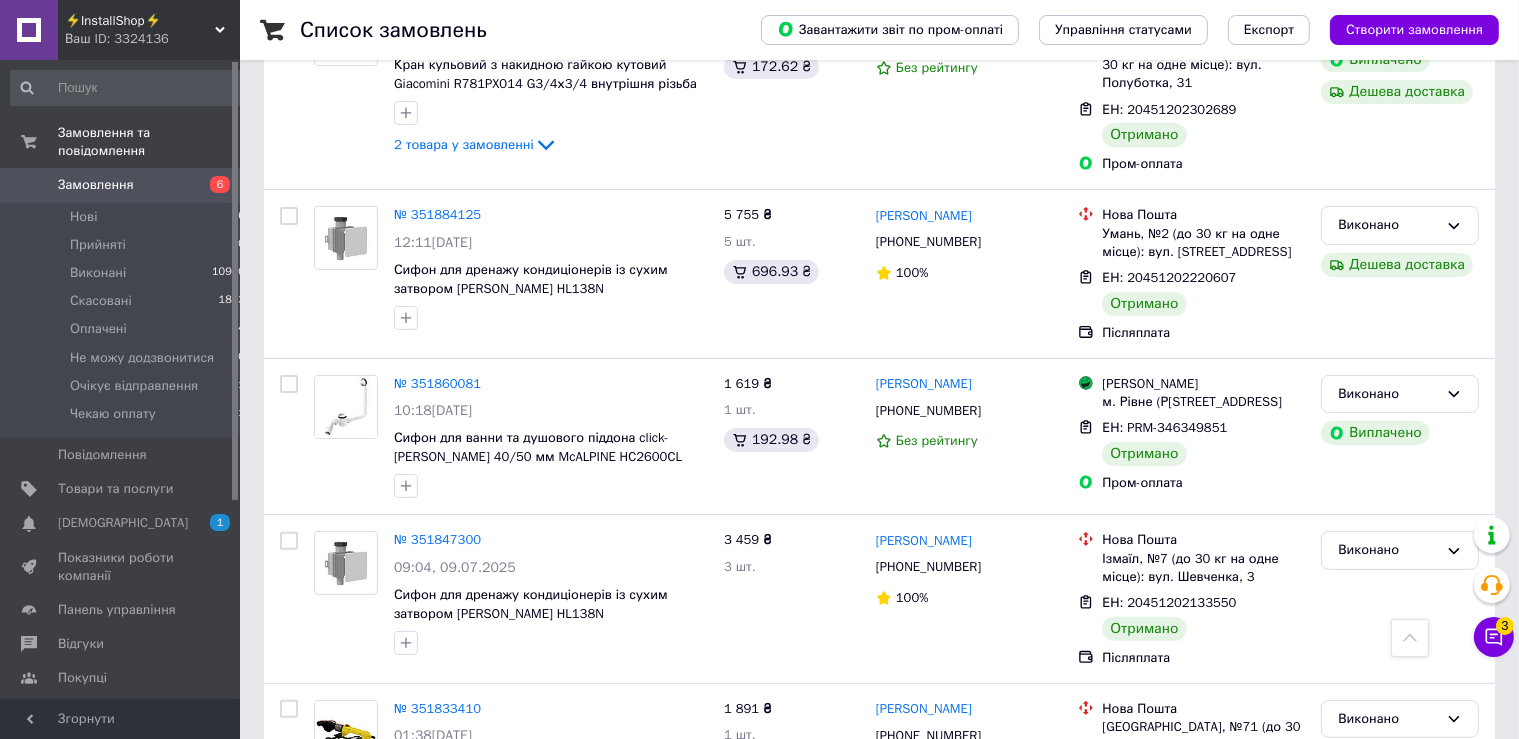 scroll, scrollTop: 8076, scrollLeft: 0, axis: vertical 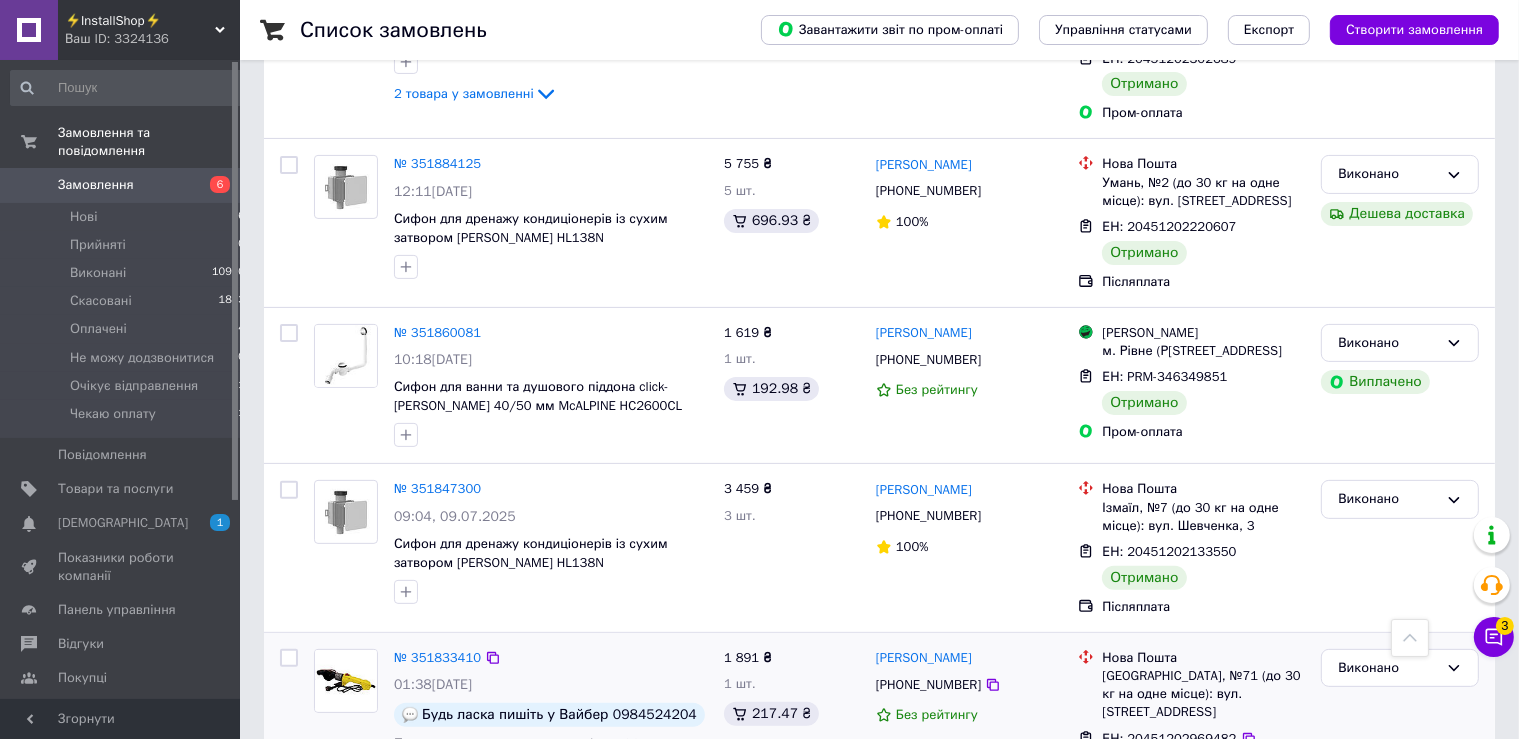 drag, startPoint x: 321, startPoint y: 702, endPoint x: 678, endPoint y: 311, distance: 529.462 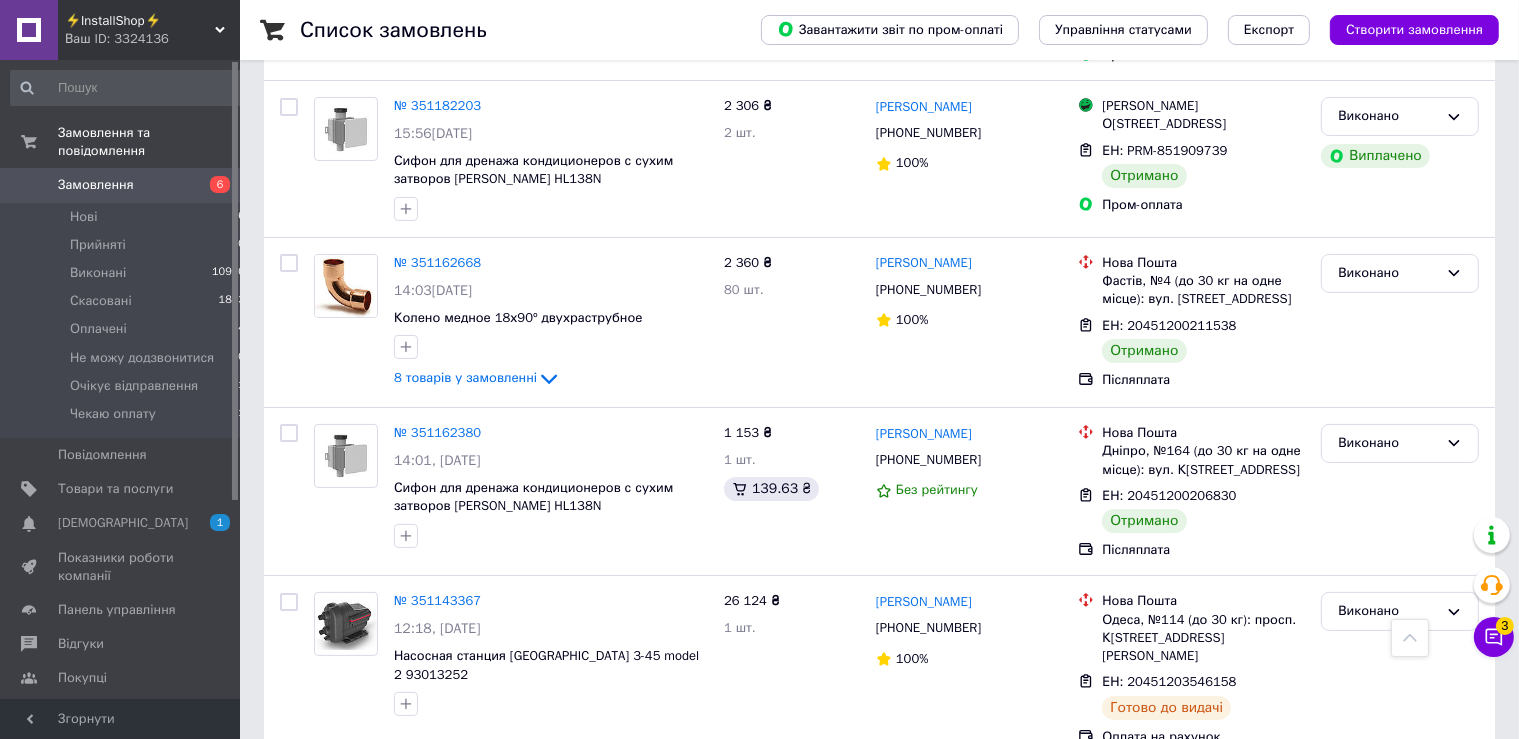 scroll, scrollTop: 7920, scrollLeft: 0, axis: vertical 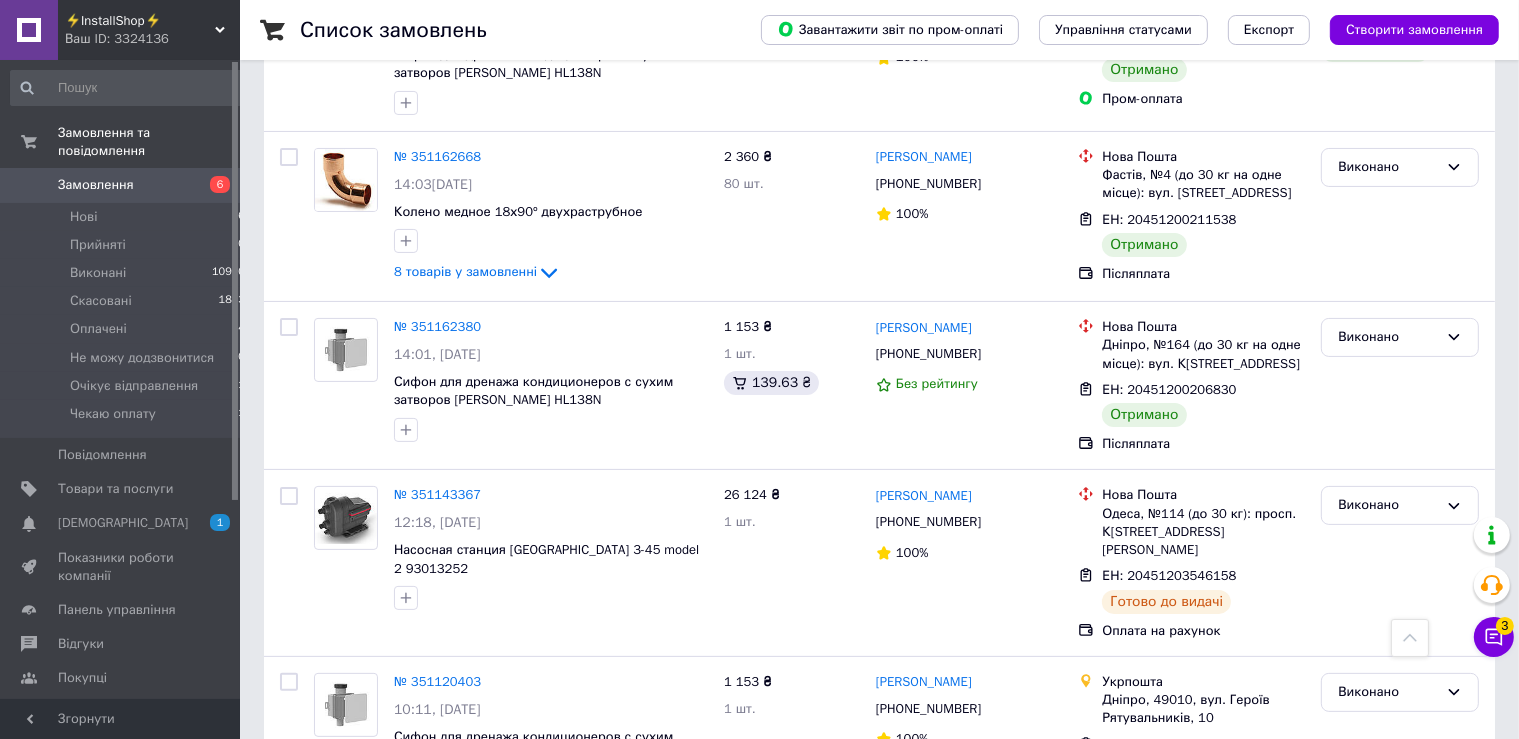 click on "Список замовлень   Завантажити звіт по пром-оплаті Управління статусами Експорт Створити замовлення Фільтри Збережені фільтри: Усі (12785) Замовлення Cума Покупець Доставка та оплата Статус № 351824499 23:04[DATE] Колено чугунное внутренняя-наружная резьба 1 1/4" 4 товара у замовленні 553 ₴ 5 шт. 62.90 ₴ [PERSON_NAME] [PHONE_NUMBER] 88% [PERSON_NAME] м. [GEOGRAPHIC_DATA] ([GEOGRAPHIC_DATA], [GEOGRAPHIC_DATA].), [GEOGRAPHIC_DATA], 5 ЕН: PRM-558428815 Готово до видачі Пром-оплата Виконано Оплачено № 351815482 21:49[DATE] Насосная станция Grundfos SCALA2 3-45 model 2 93013252 26 124 ₴ 1 шт. 1 180.48 ₴ [PERSON_NAME] [PHONE_NUMBER] 89% 1 шт. 1" at bounding box center [879, -3096] 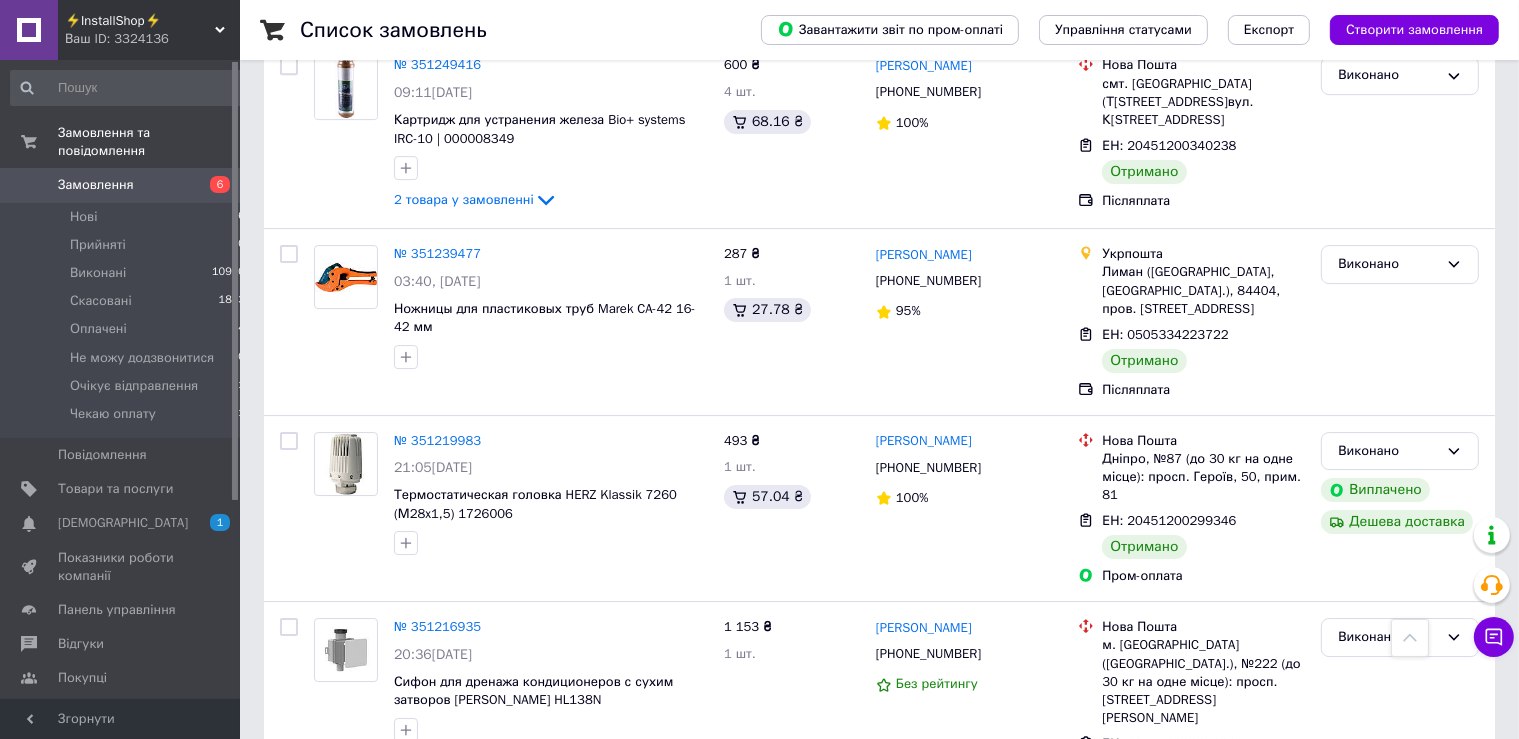 scroll, scrollTop: 6019, scrollLeft: 0, axis: vertical 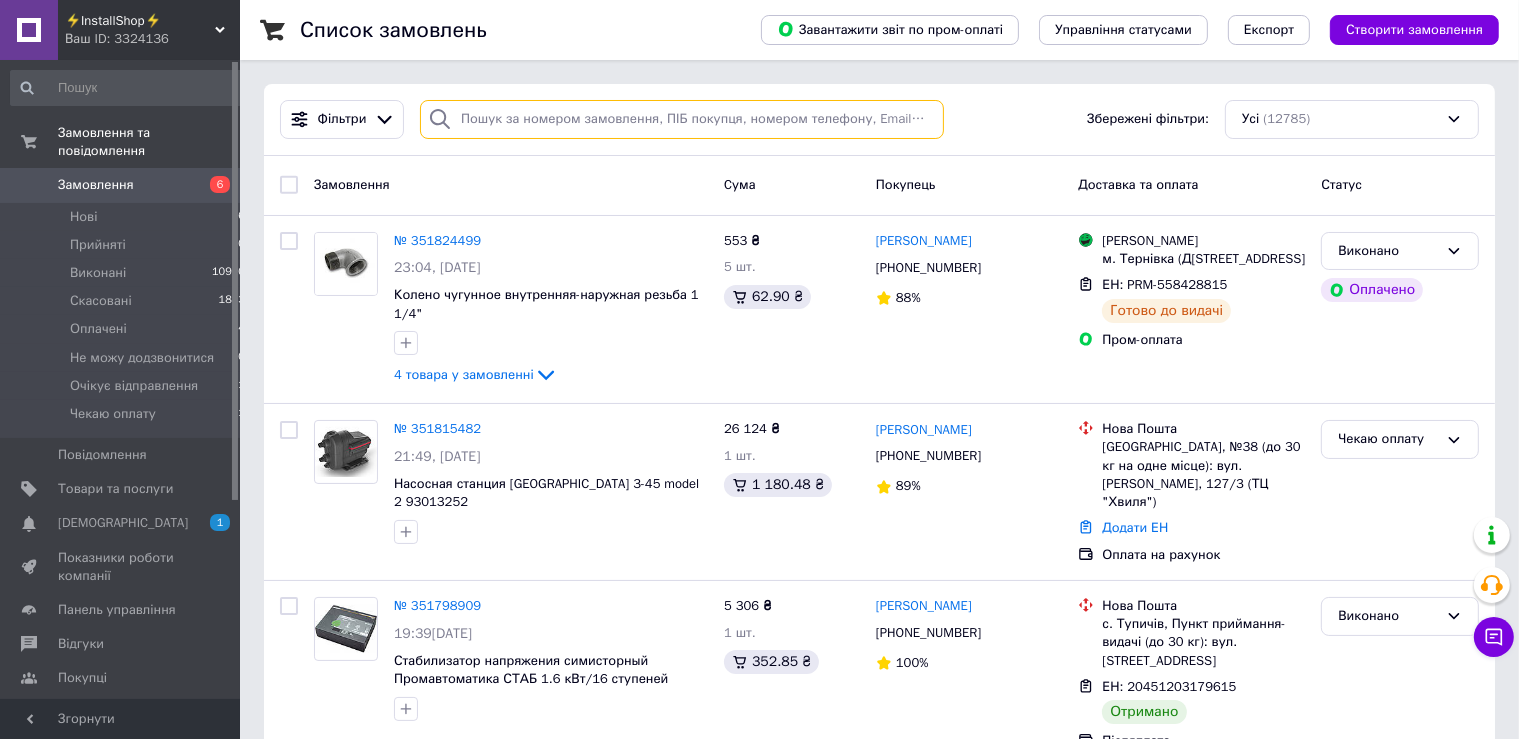 click at bounding box center (682, 119) 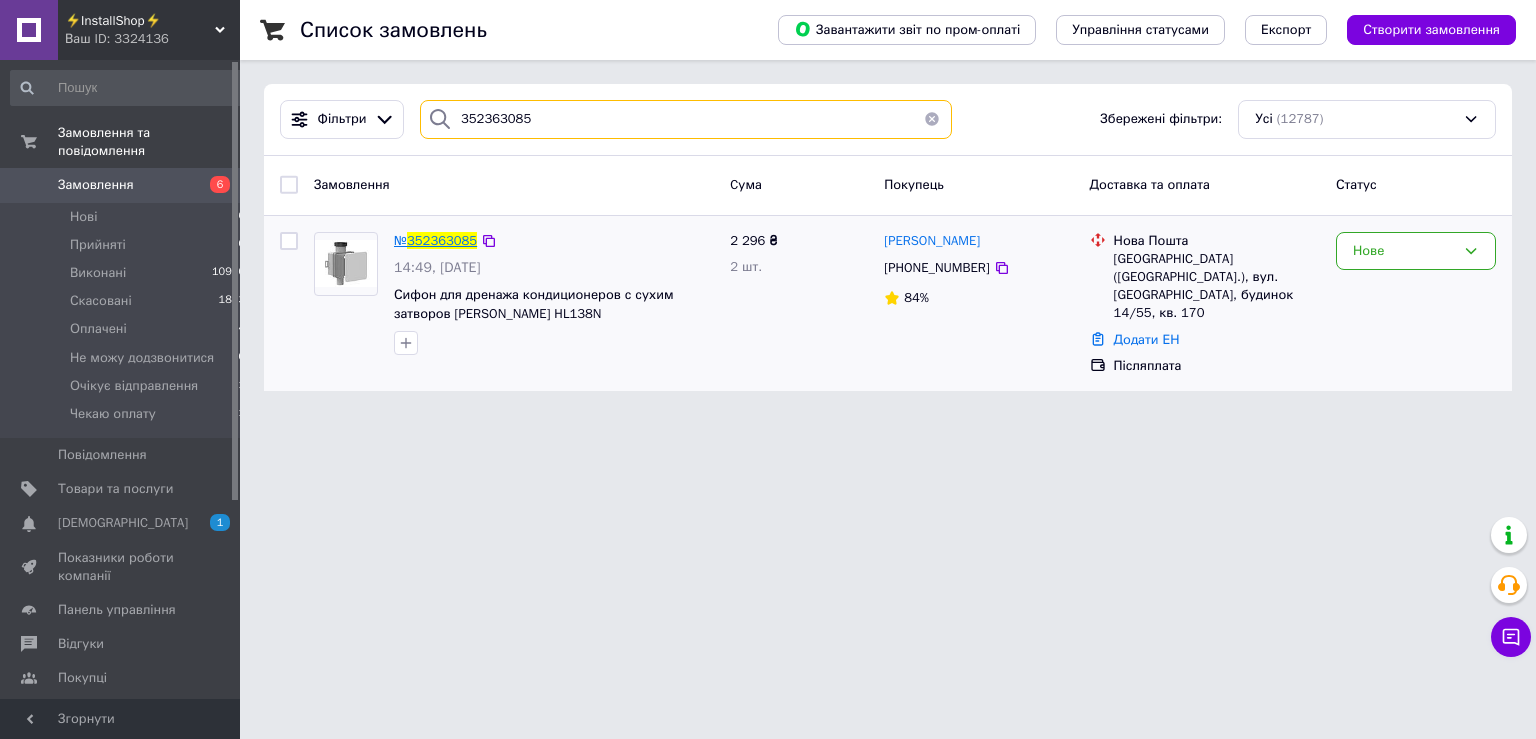type on "352363085" 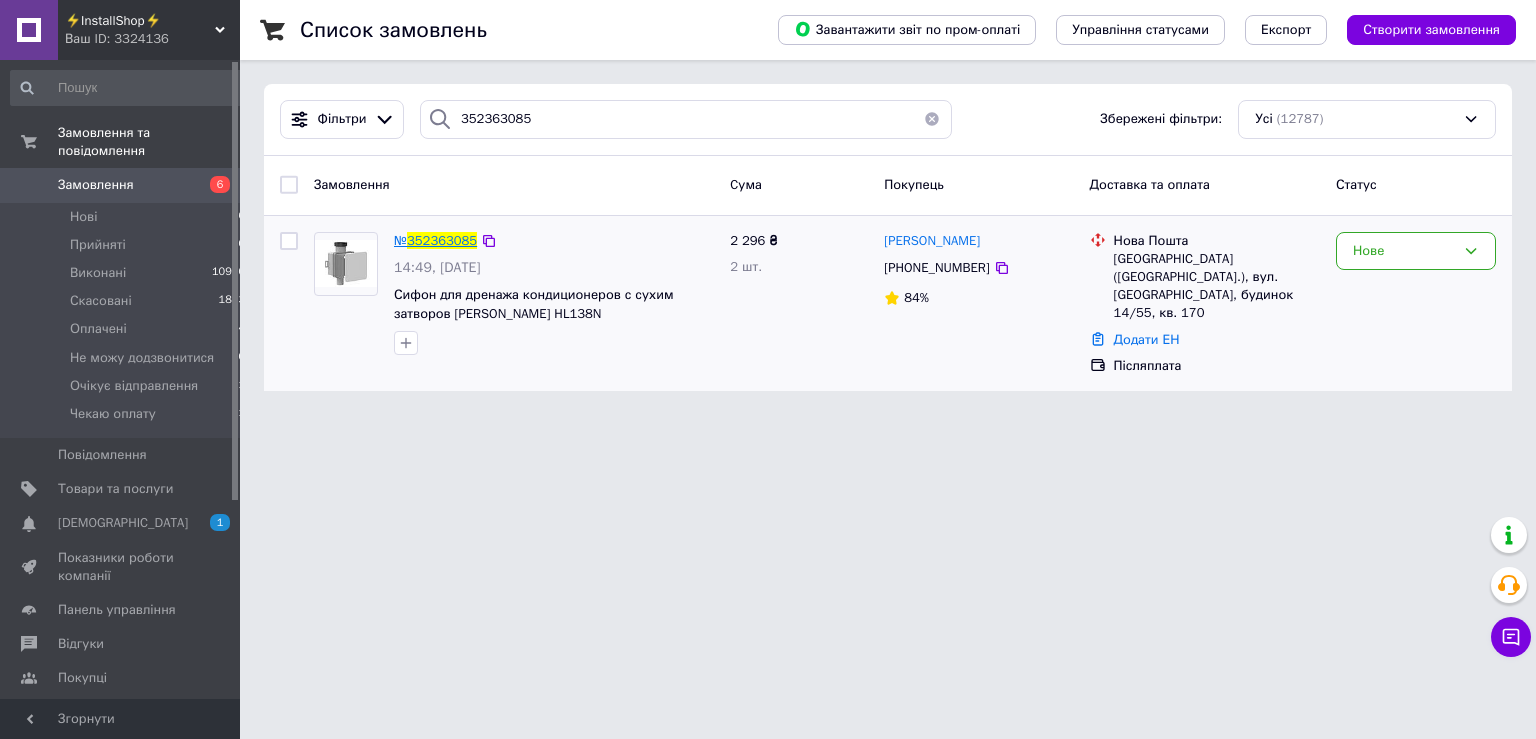 click on "352363085" at bounding box center (442, 240) 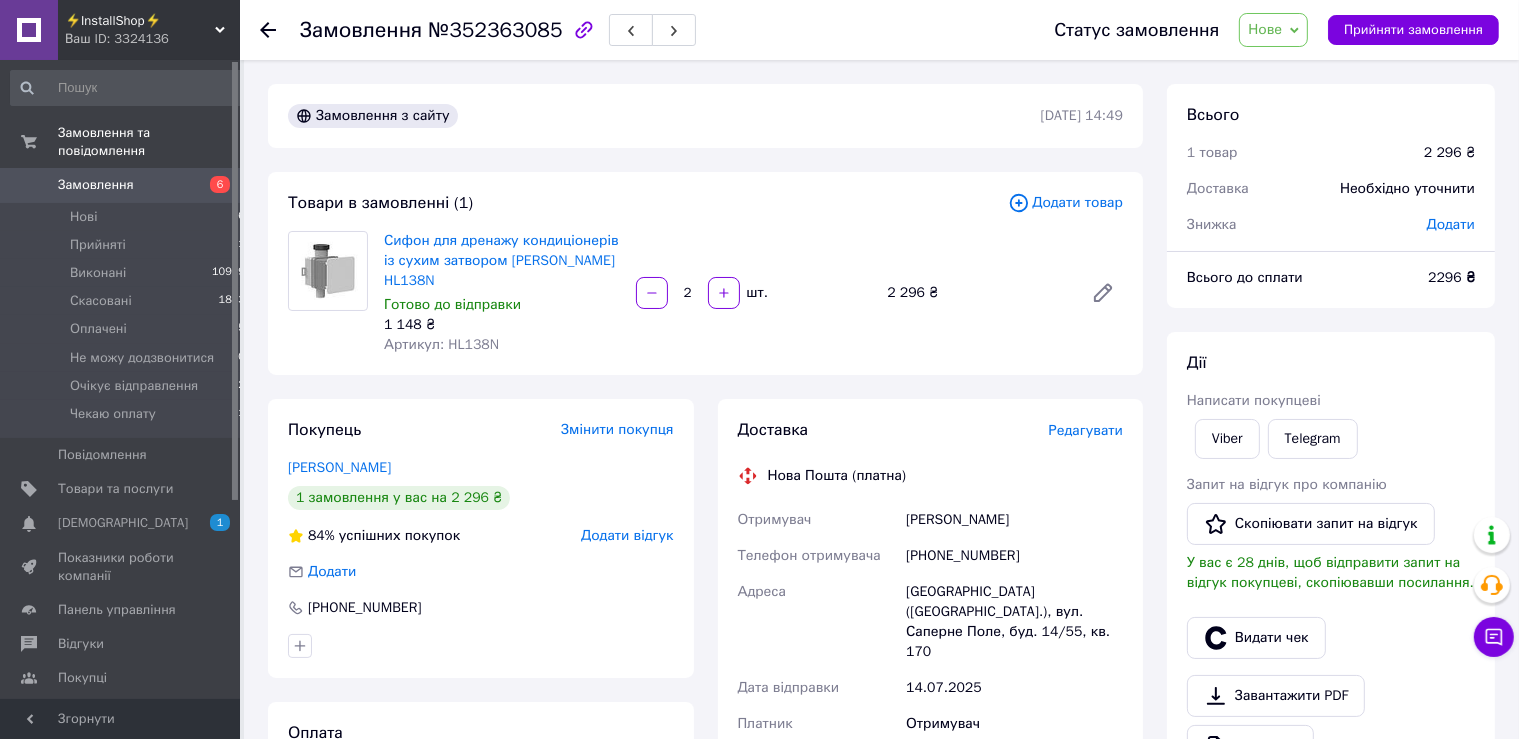 scroll, scrollTop: 211, scrollLeft: 0, axis: vertical 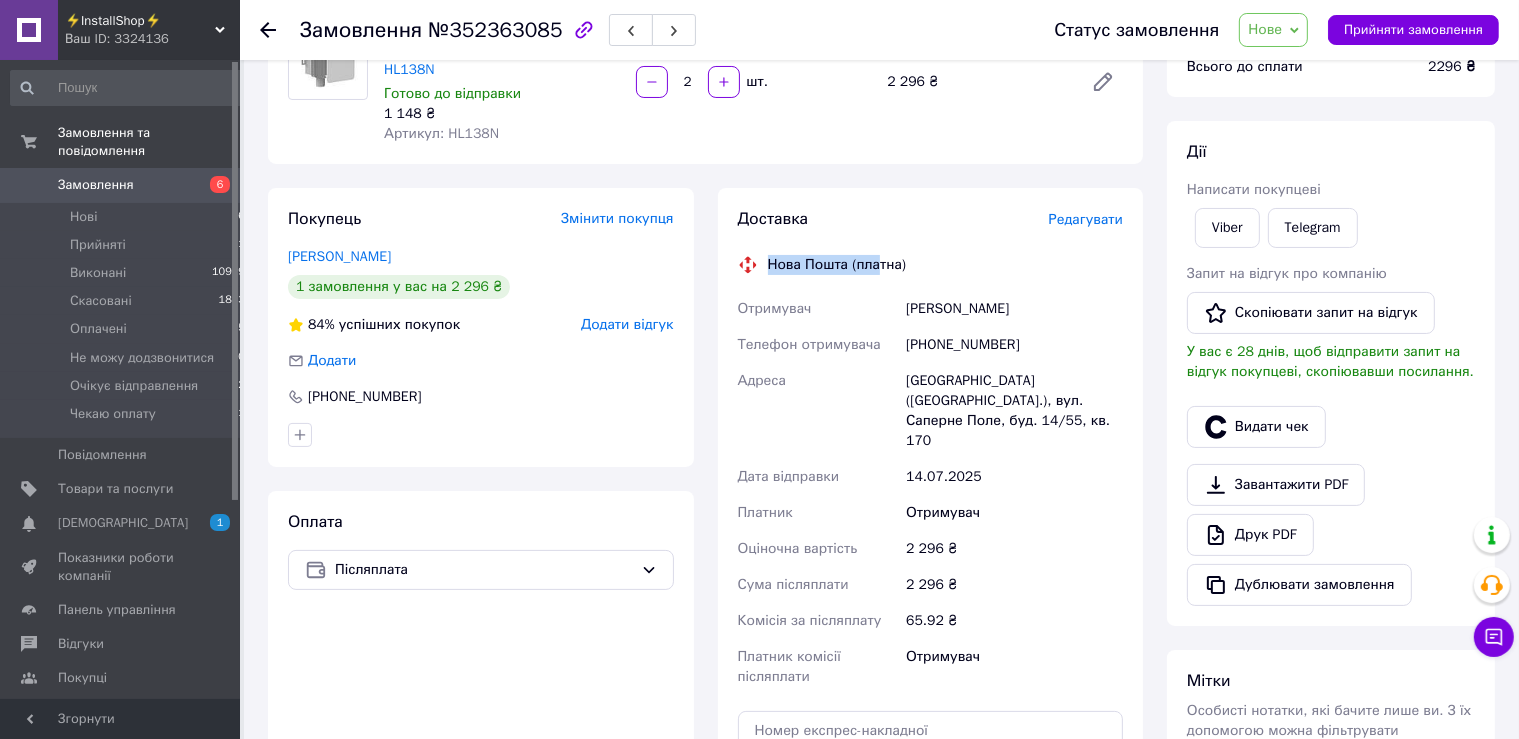 drag, startPoint x: 771, startPoint y: 262, endPoint x: 882, endPoint y: 268, distance: 111.16204 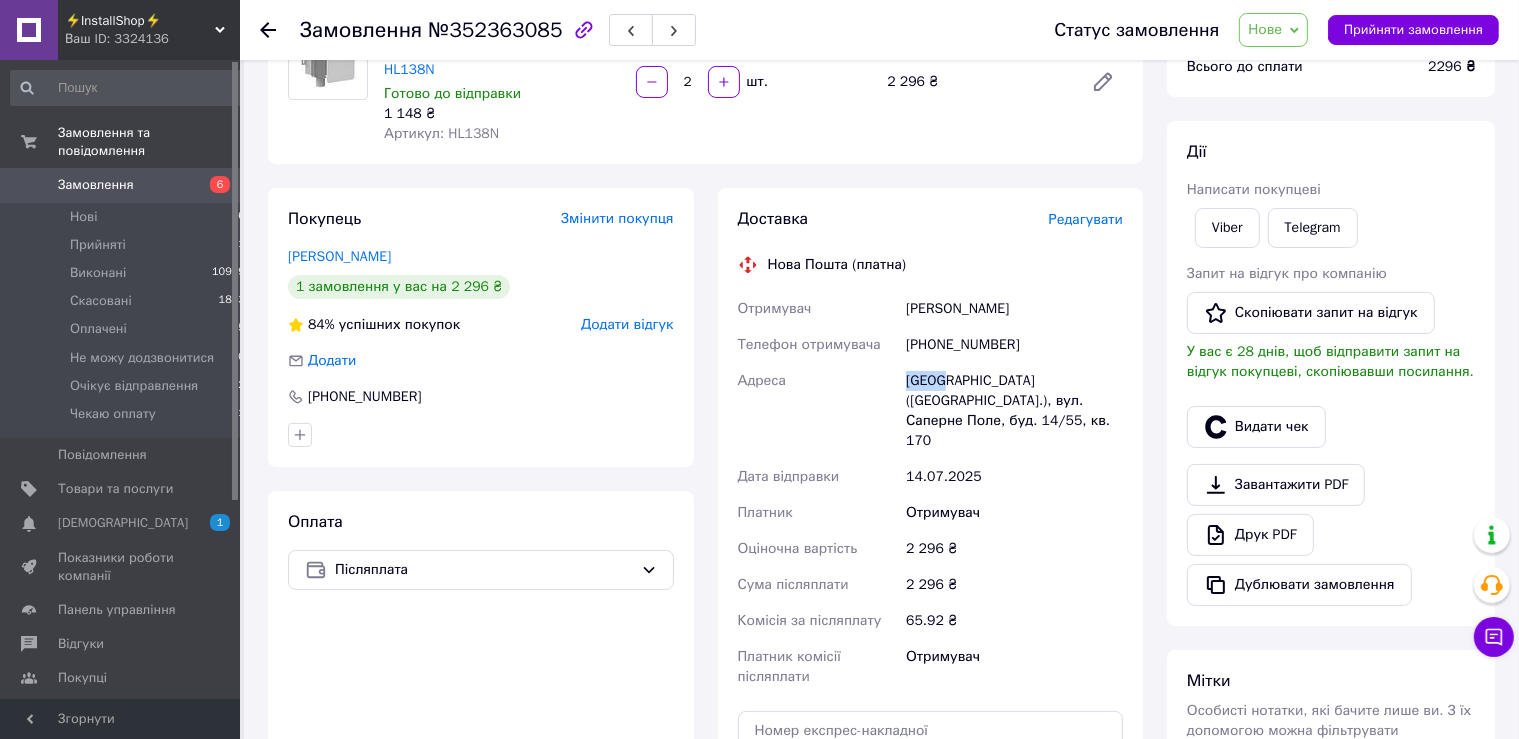 drag, startPoint x: 902, startPoint y: 385, endPoint x: 954, endPoint y: 410, distance: 57.697487 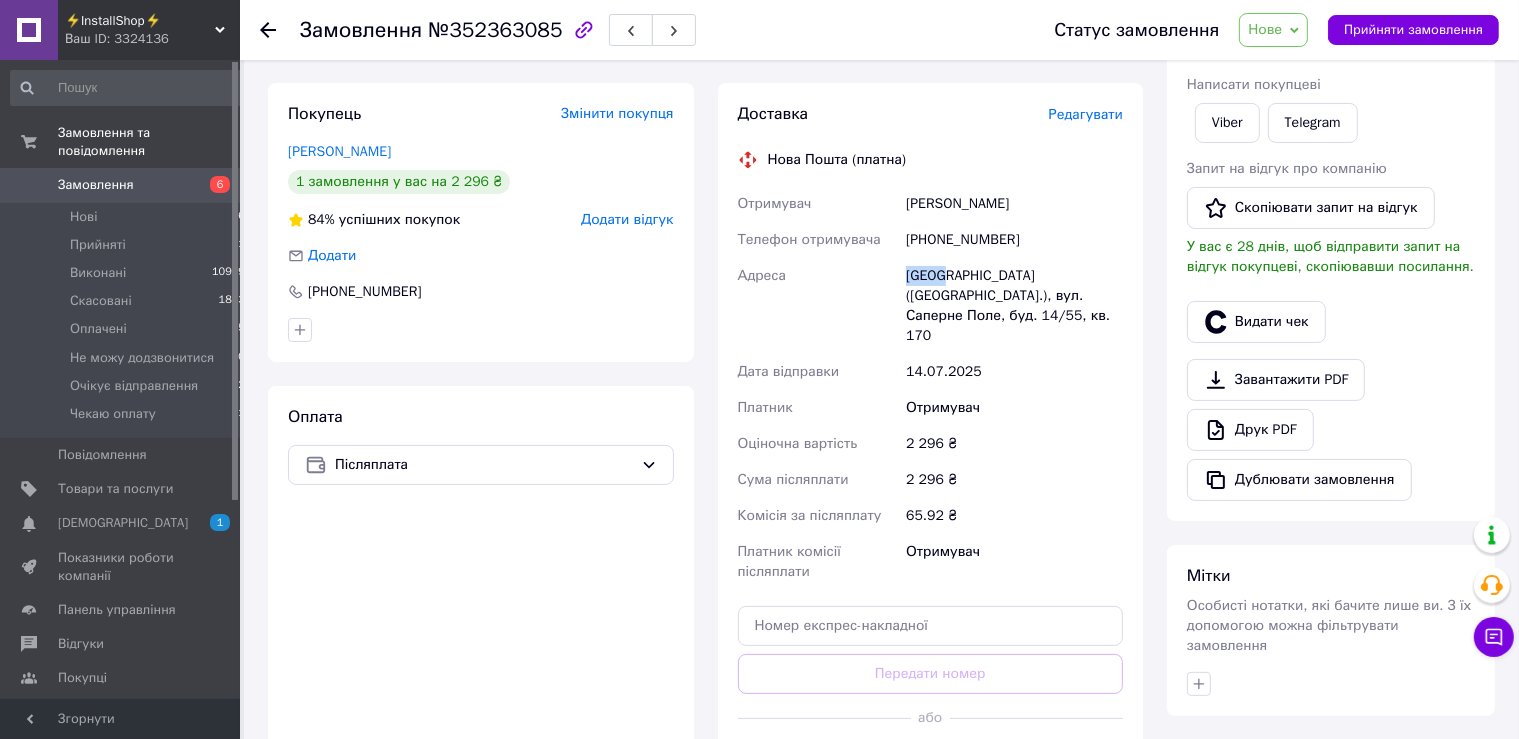 scroll, scrollTop: 105, scrollLeft: 0, axis: vertical 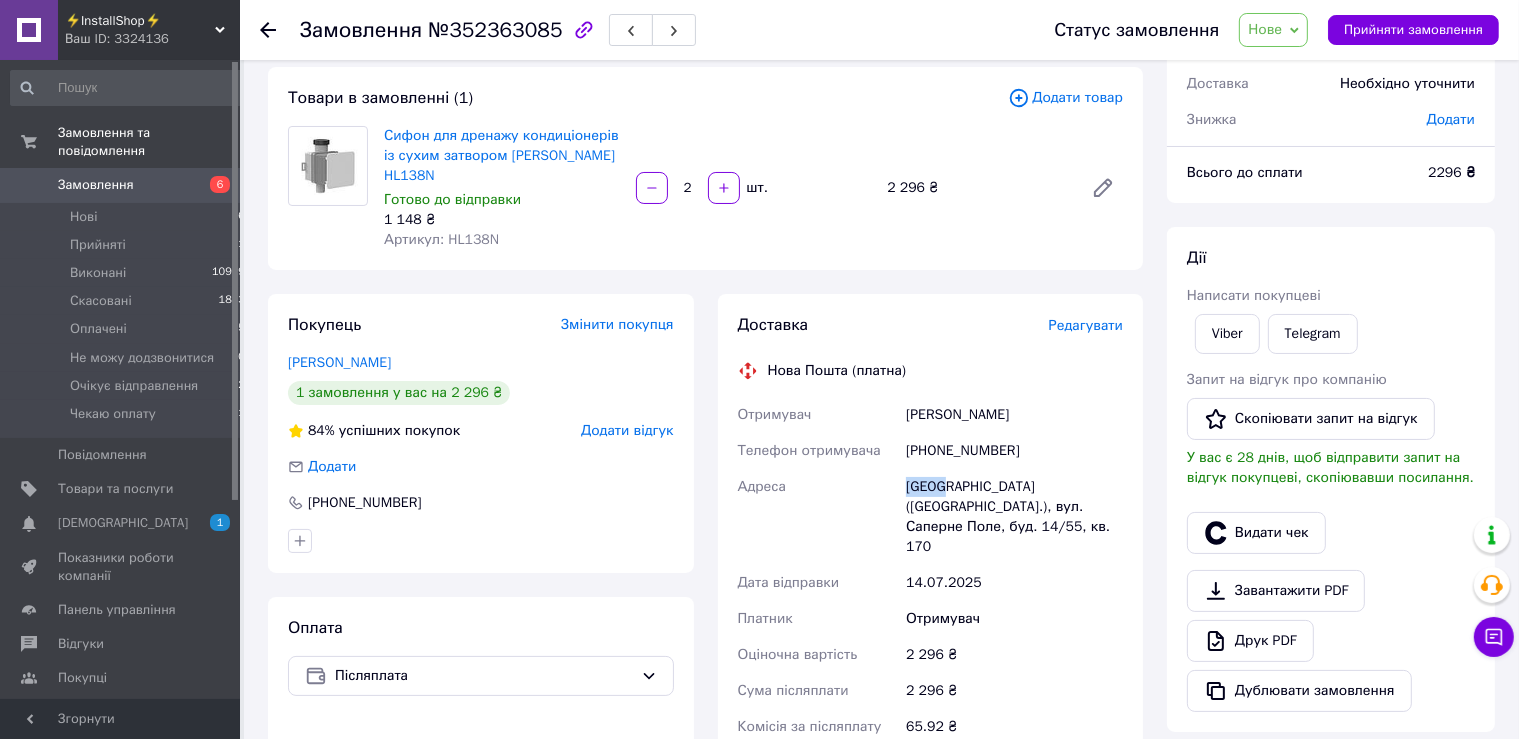 click on "Нове" at bounding box center [1273, 30] 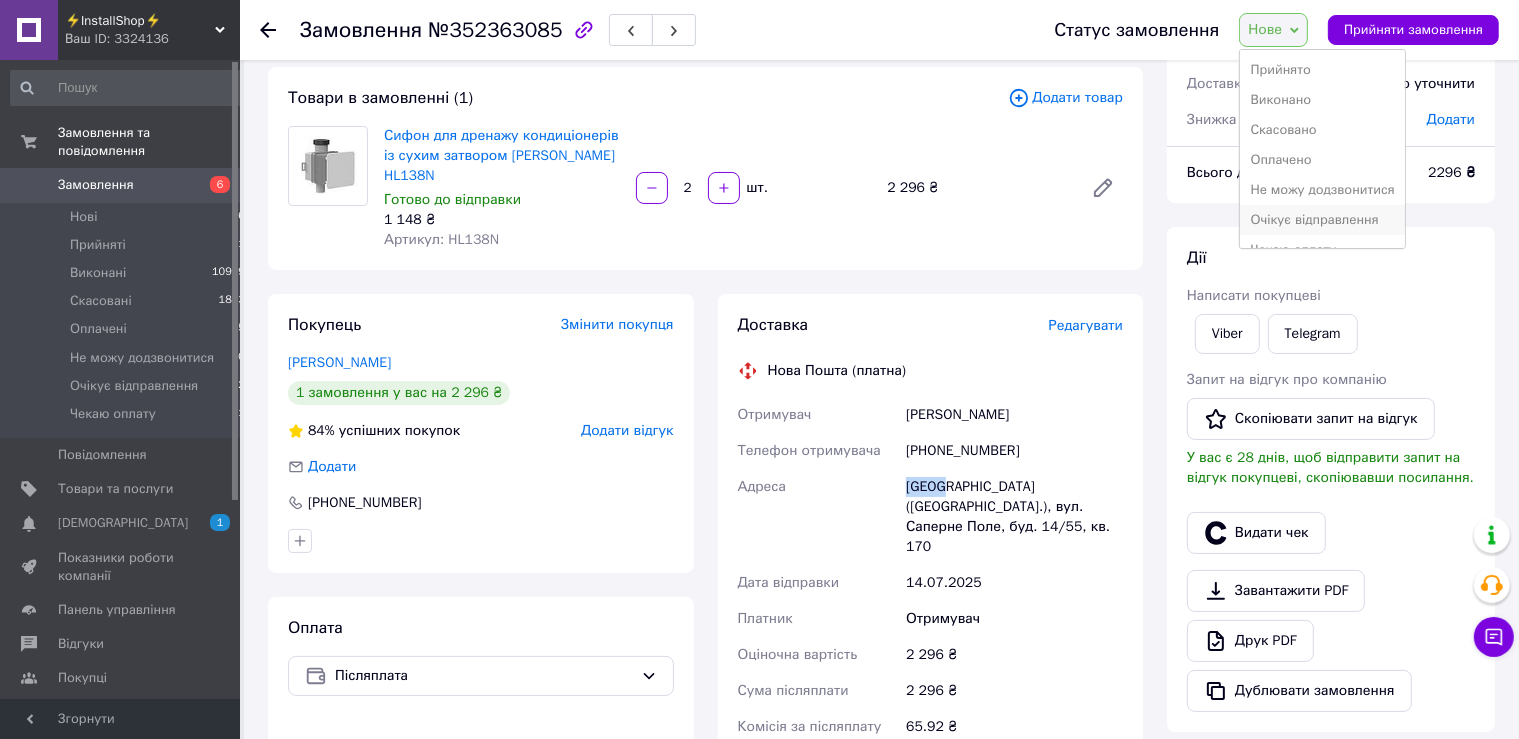 scroll, scrollTop: 38, scrollLeft: 0, axis: vertical 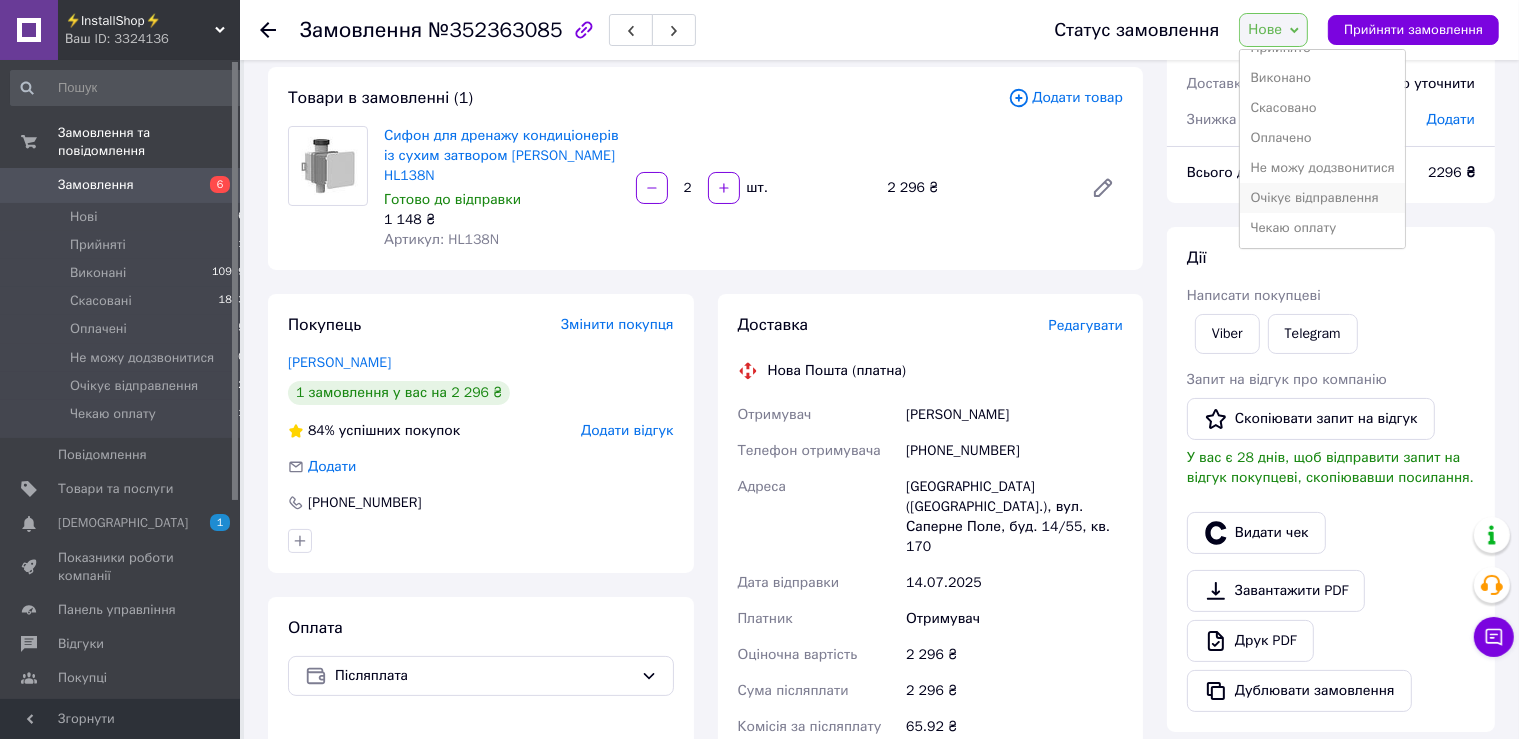 click on "Очікує відправлення" at bounding box center [1322, 198] 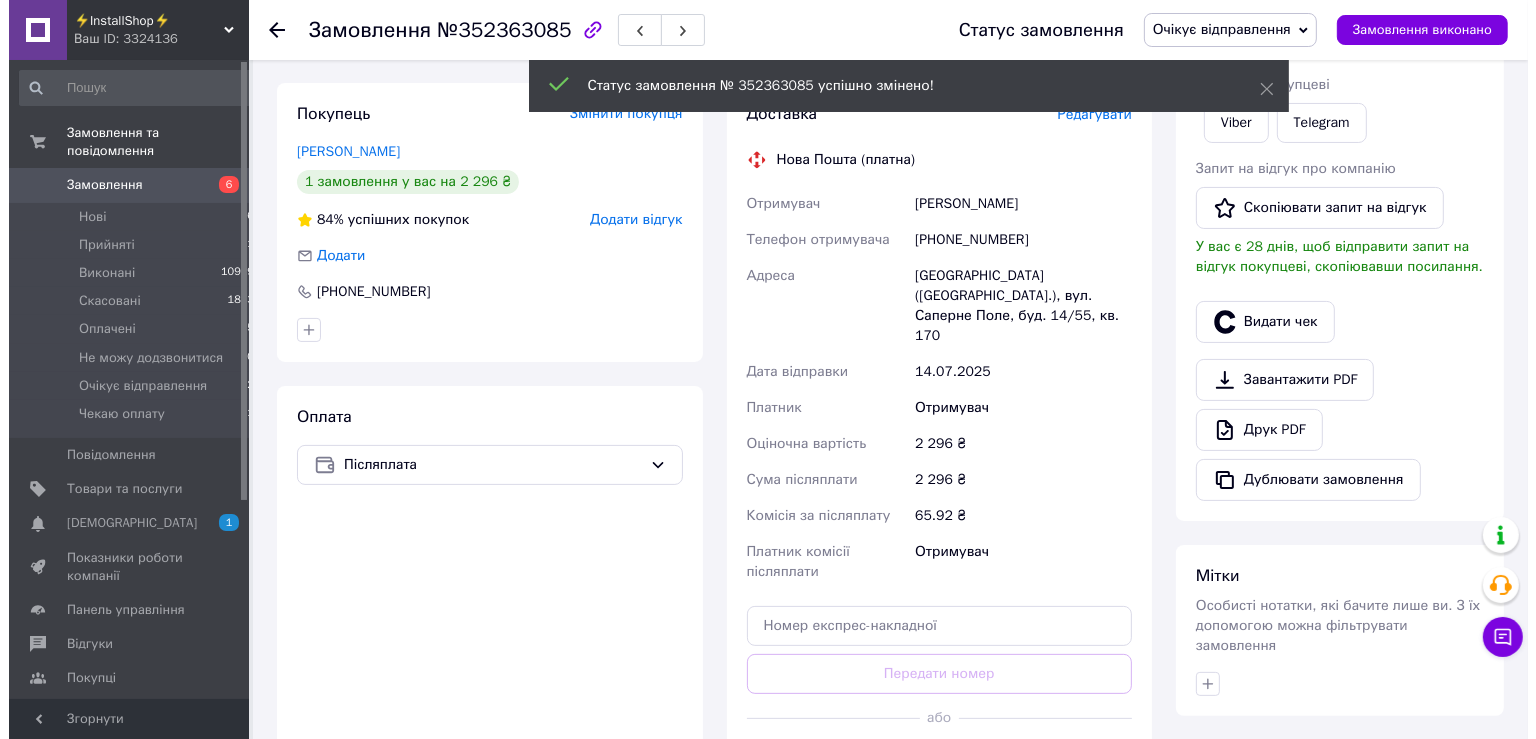 scroll, scrollTop: 105, scrollLeft: 0, axis: vertical 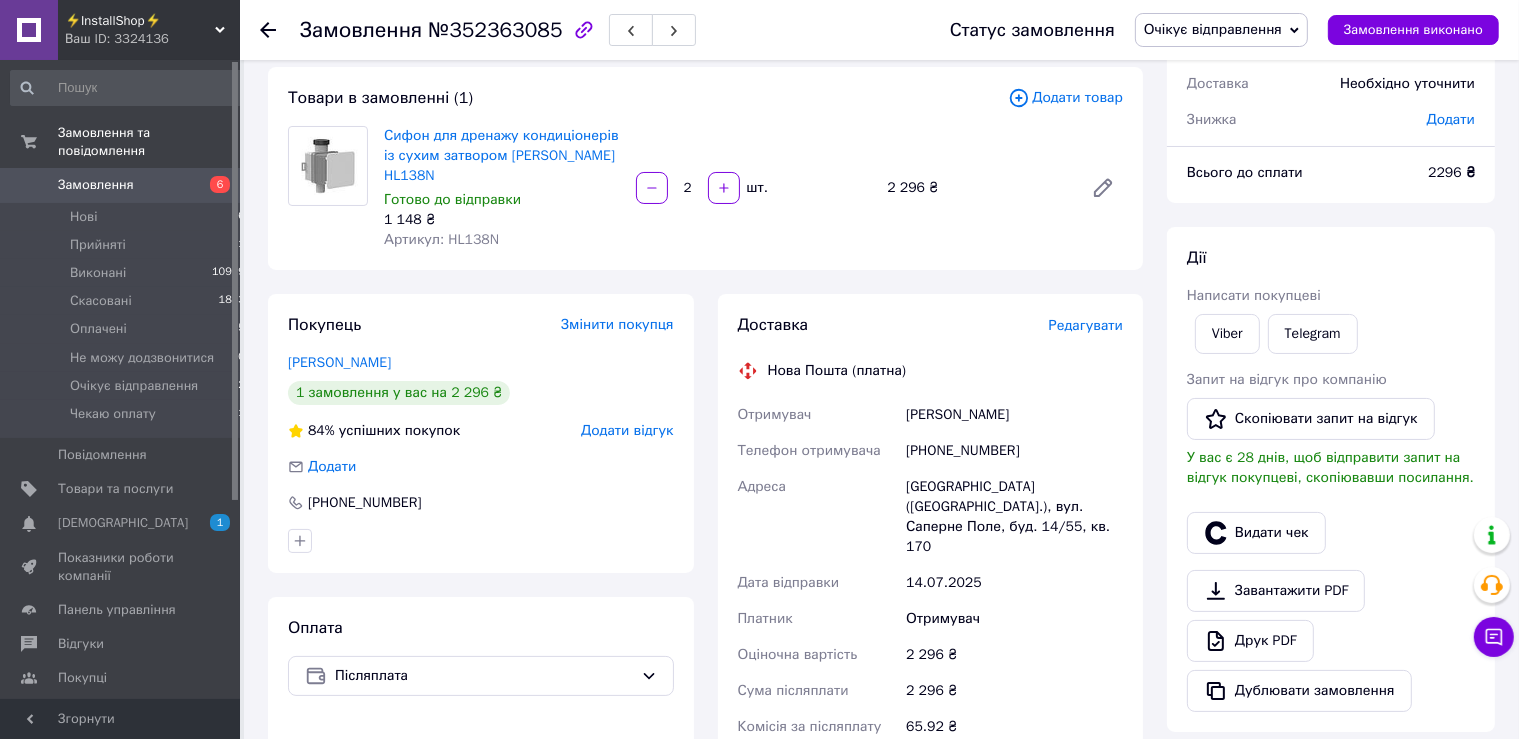 click on "Редагувати" at bounding box center [1086, 325] 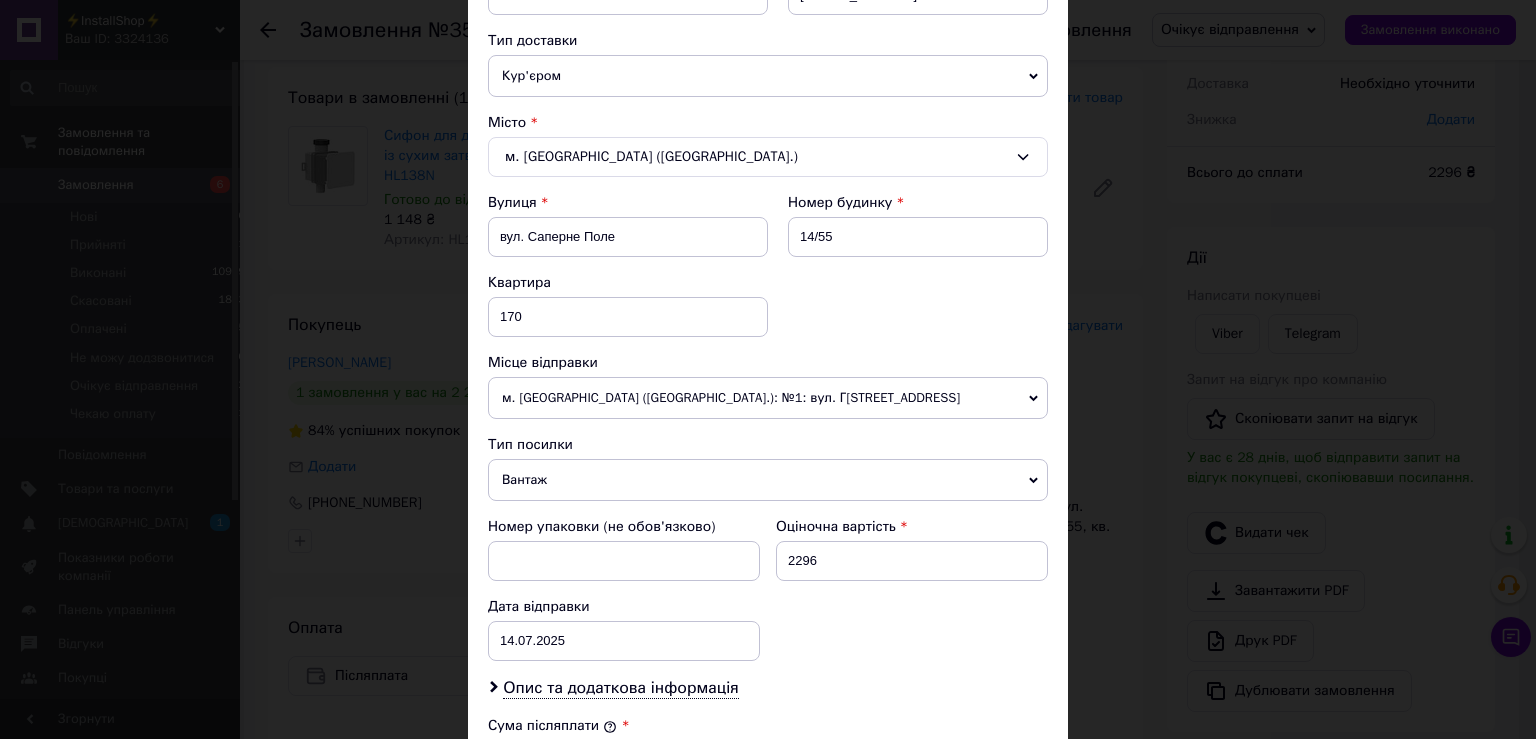 scroll, scrollTop: 860, scrollLeft: 0, axis: vertical 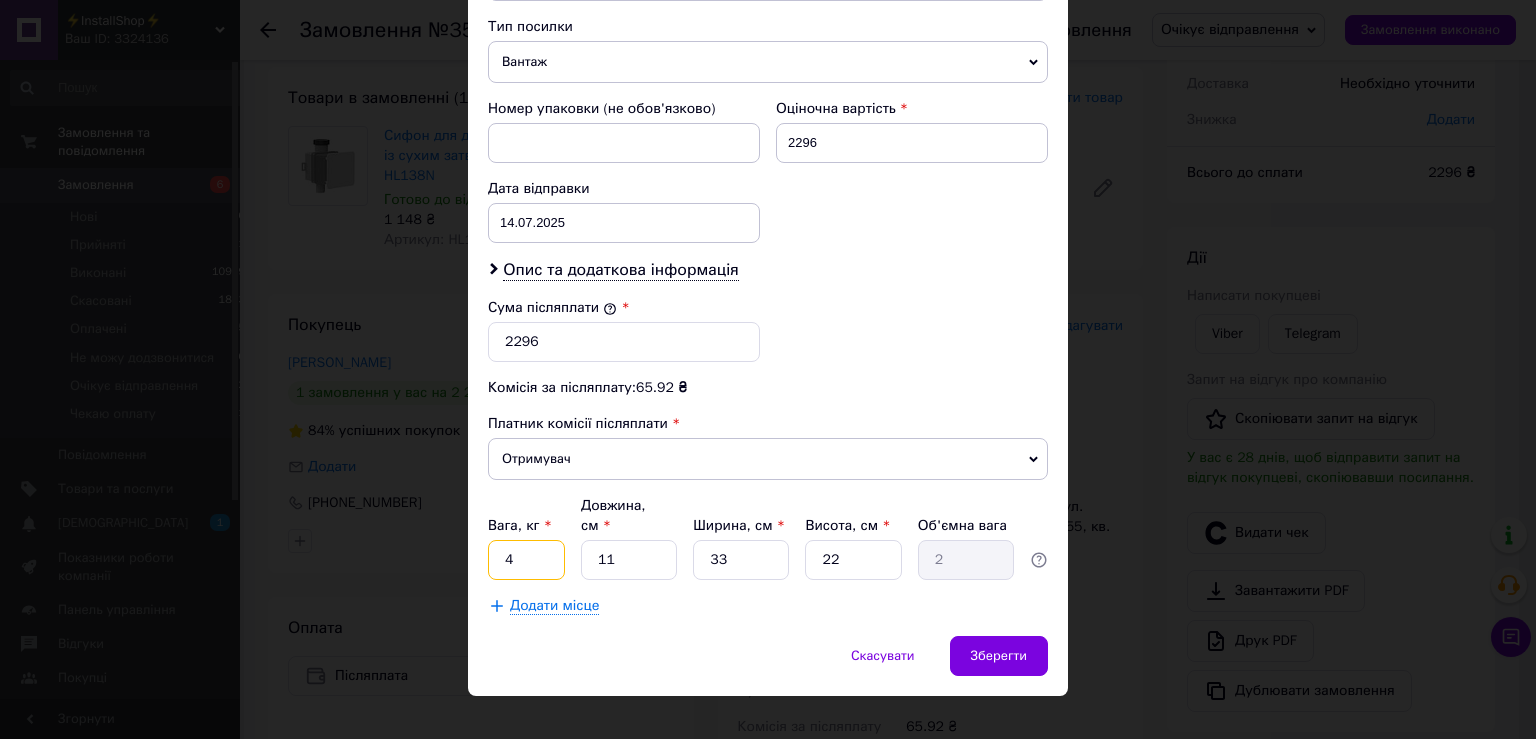drag, startPoint x: 493, startPoint y: 534, endPoint x: 461, endPoint y: 535, distance: 32.01562 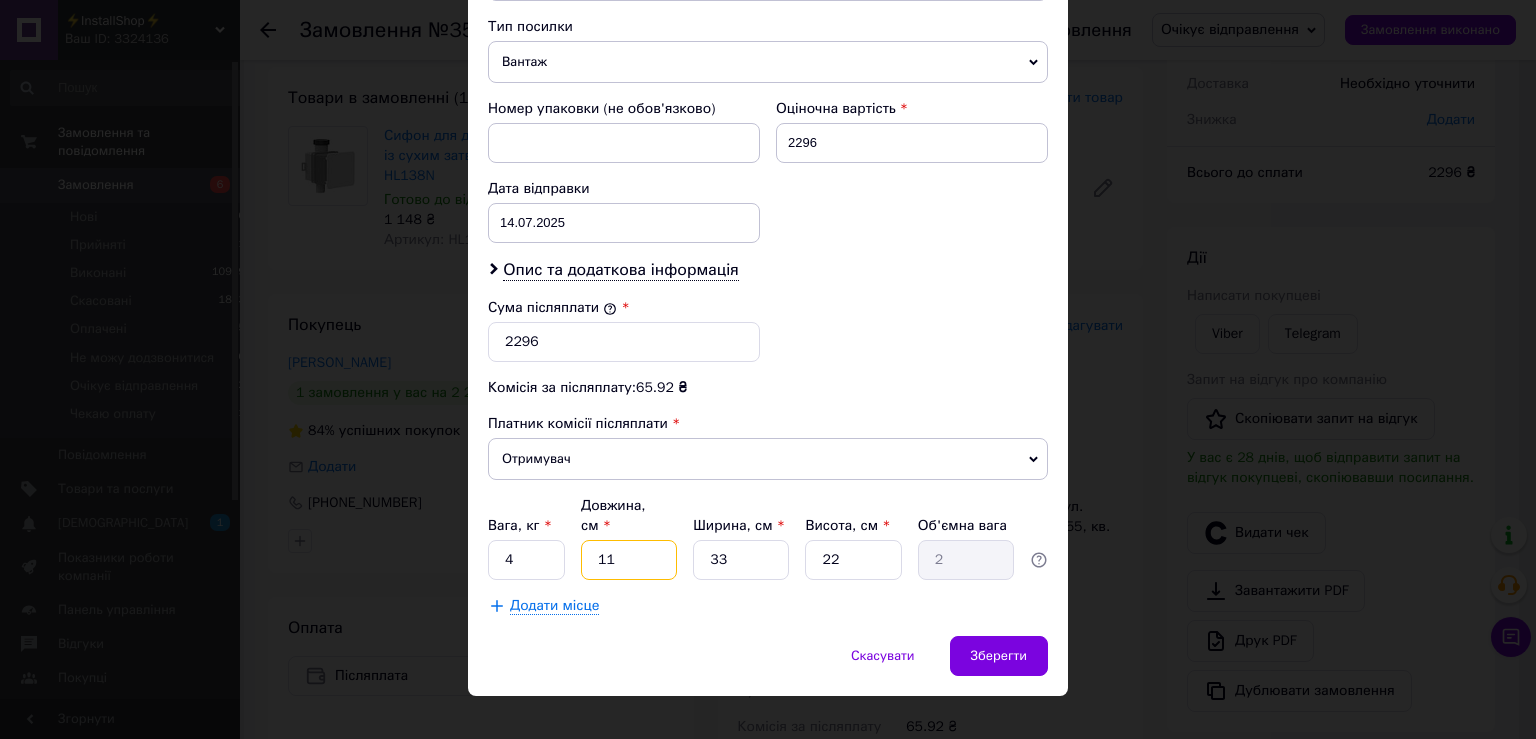 drag, startPoint x: 597, startPoint y: 530, endPoint x: 586, endPoint y: 526, distance: 11.7046995 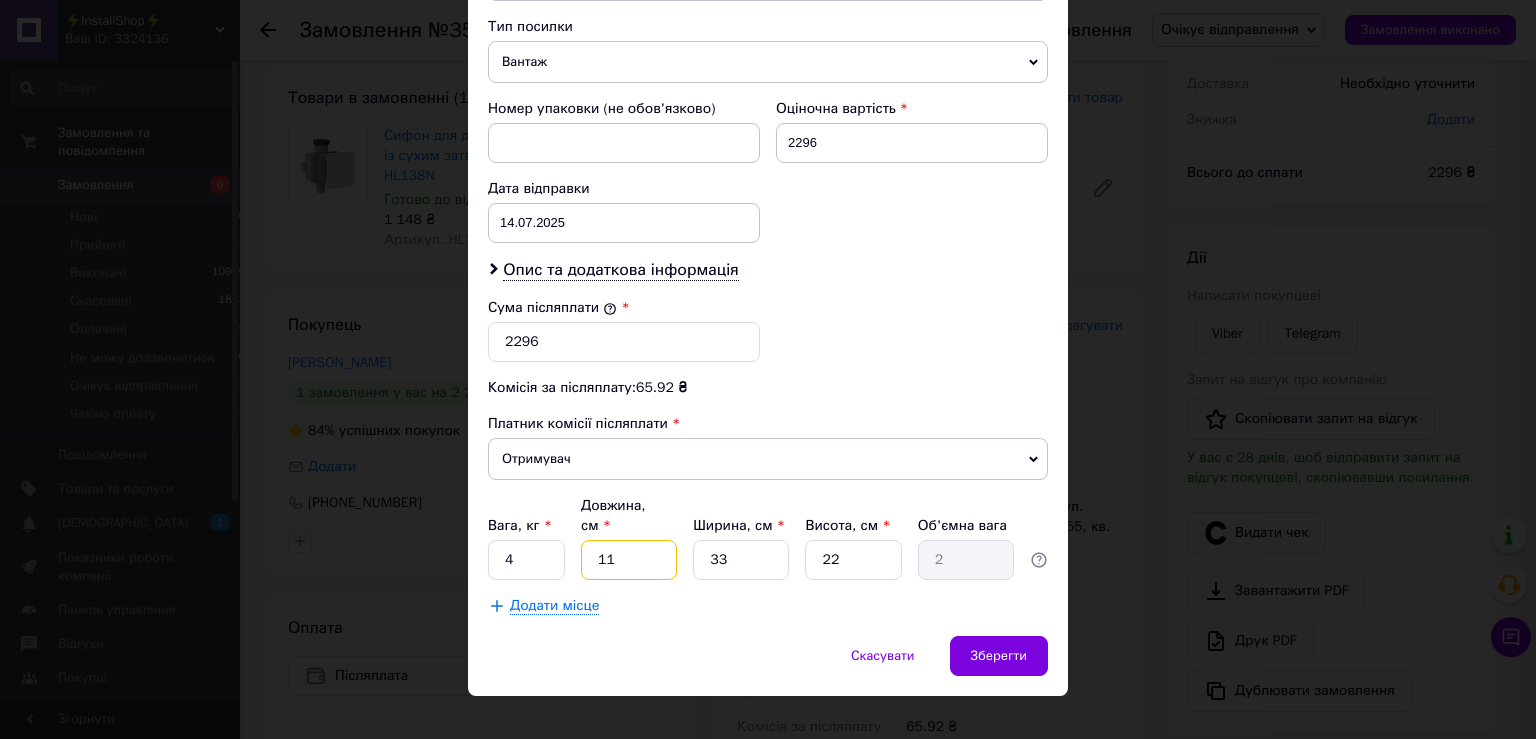 type on "2" 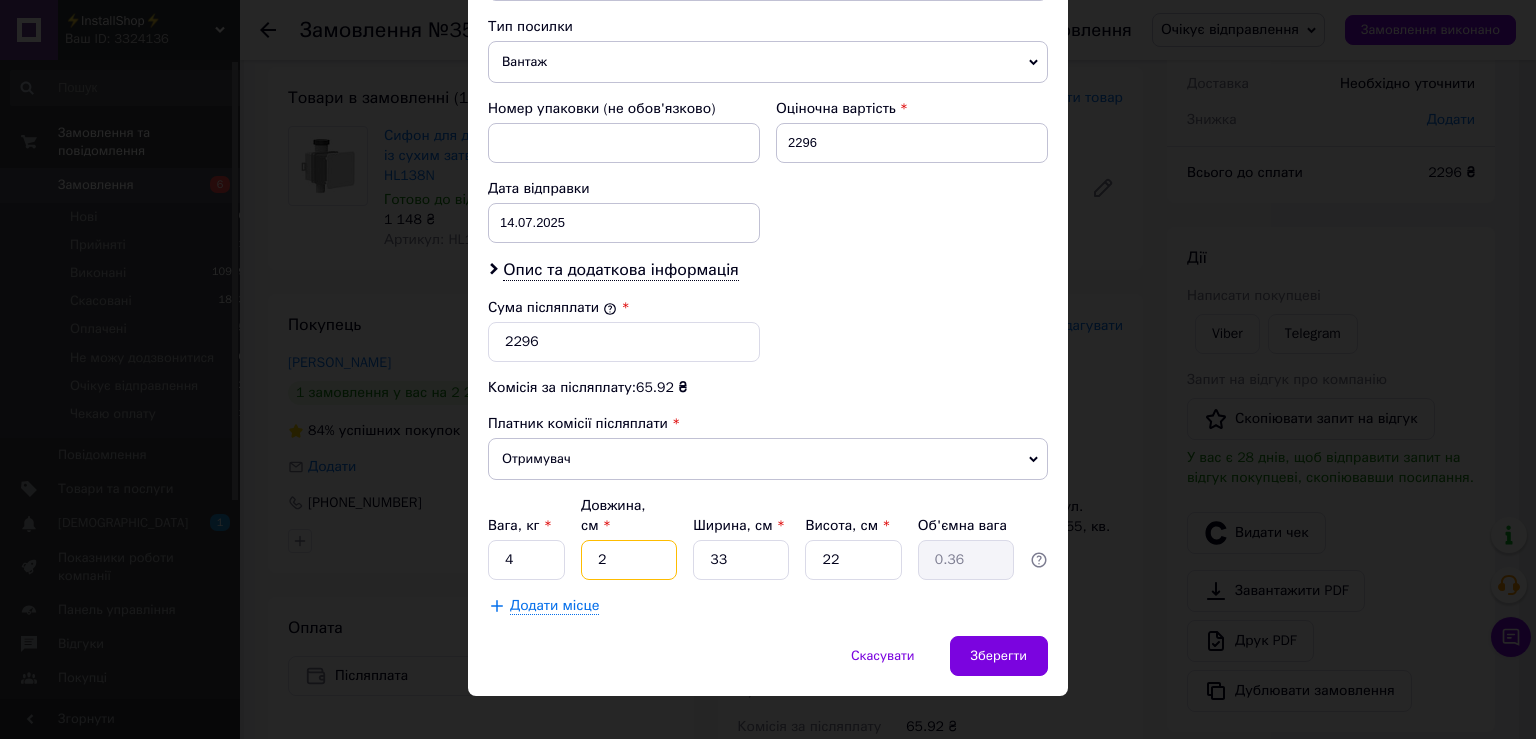 type on "20" 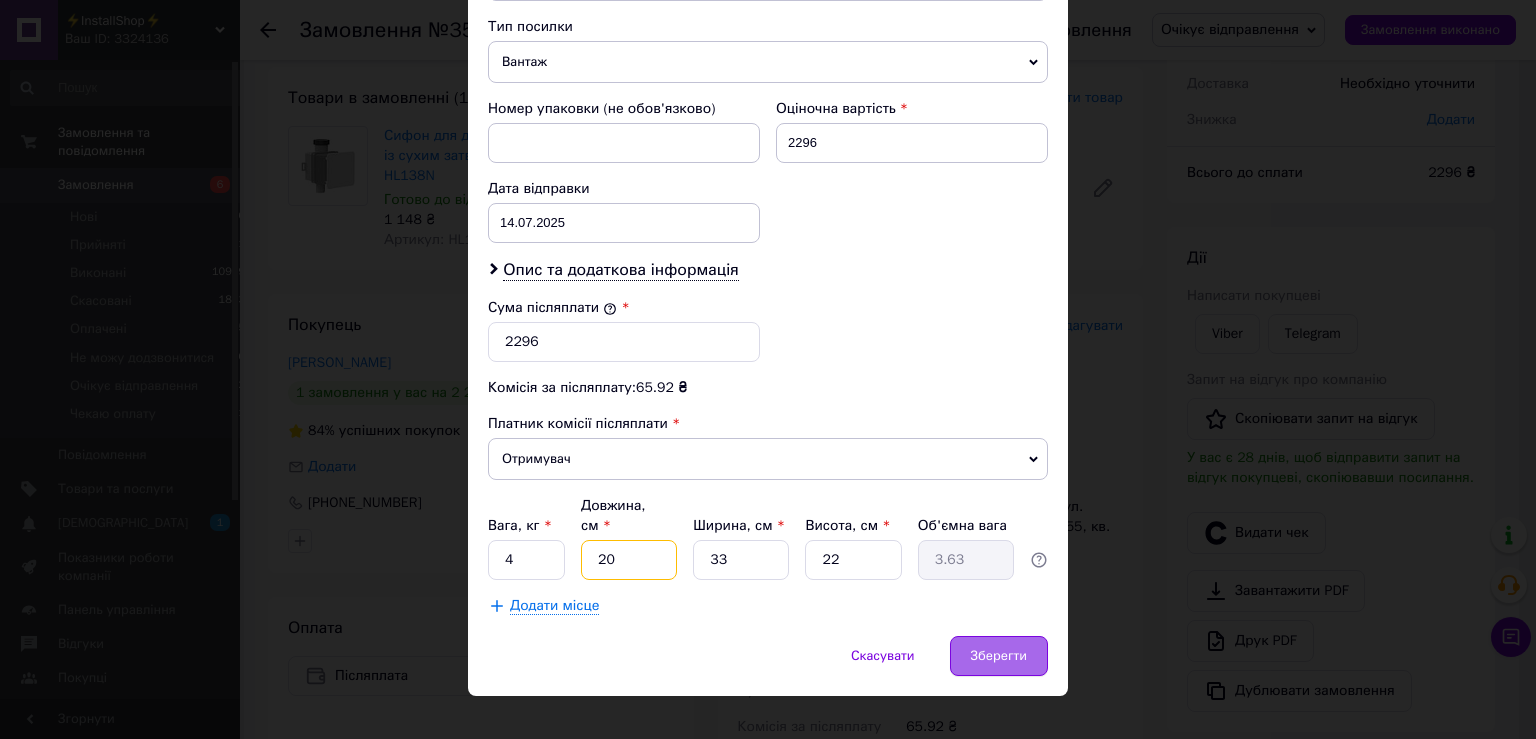 type on "20" 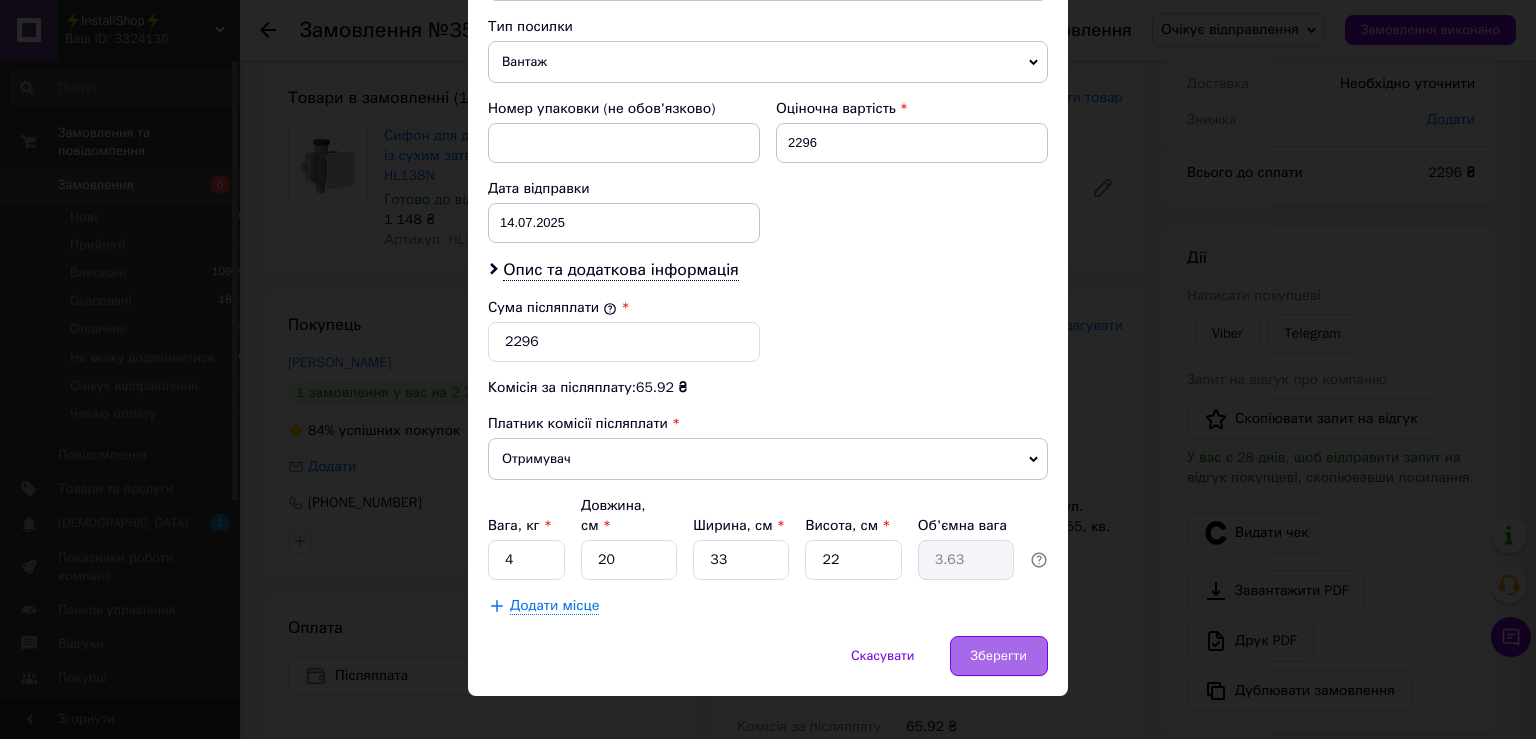 click on "Зберегти" at bounding box center [999, 656] 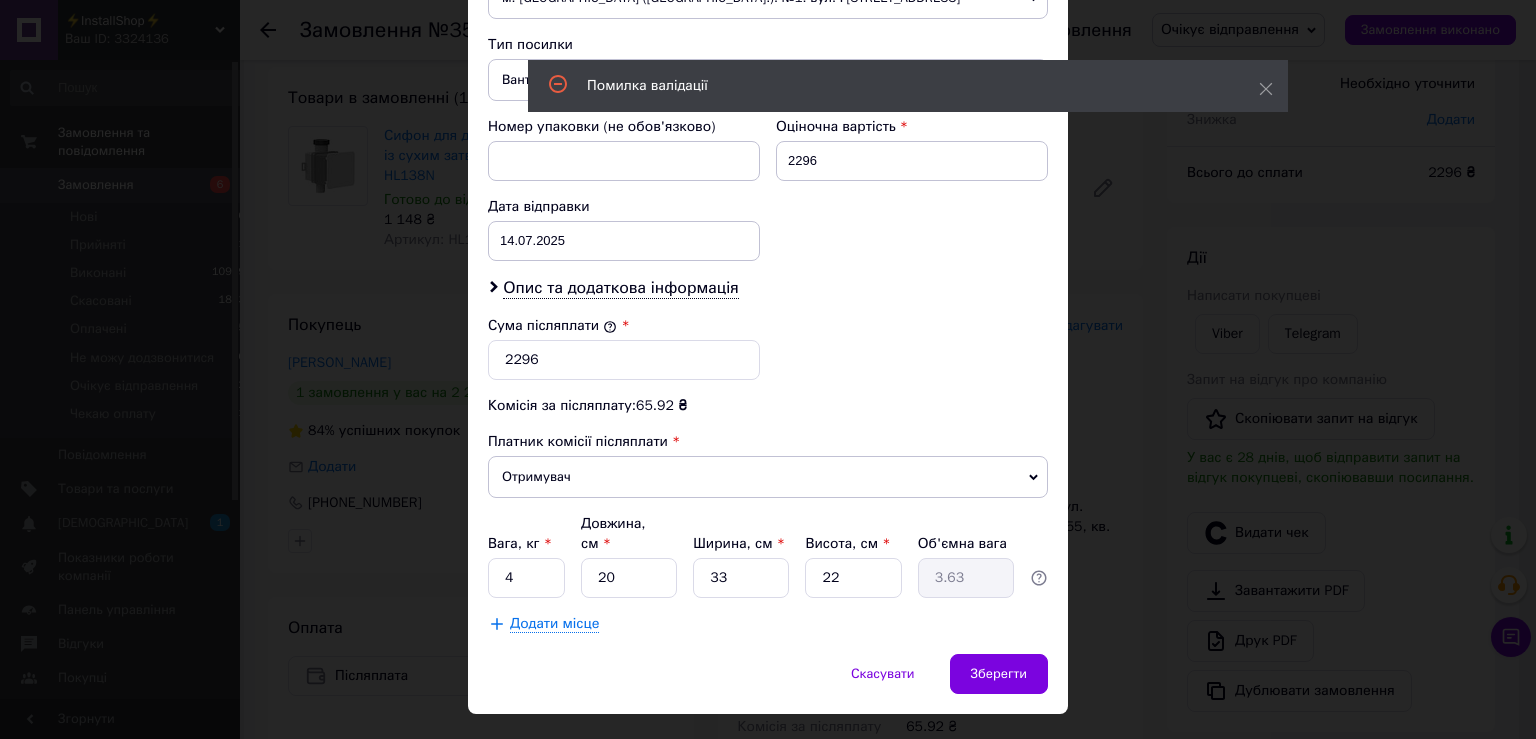 scroll, scrollTop: 65, scrollLeft: 0, axis: vertical 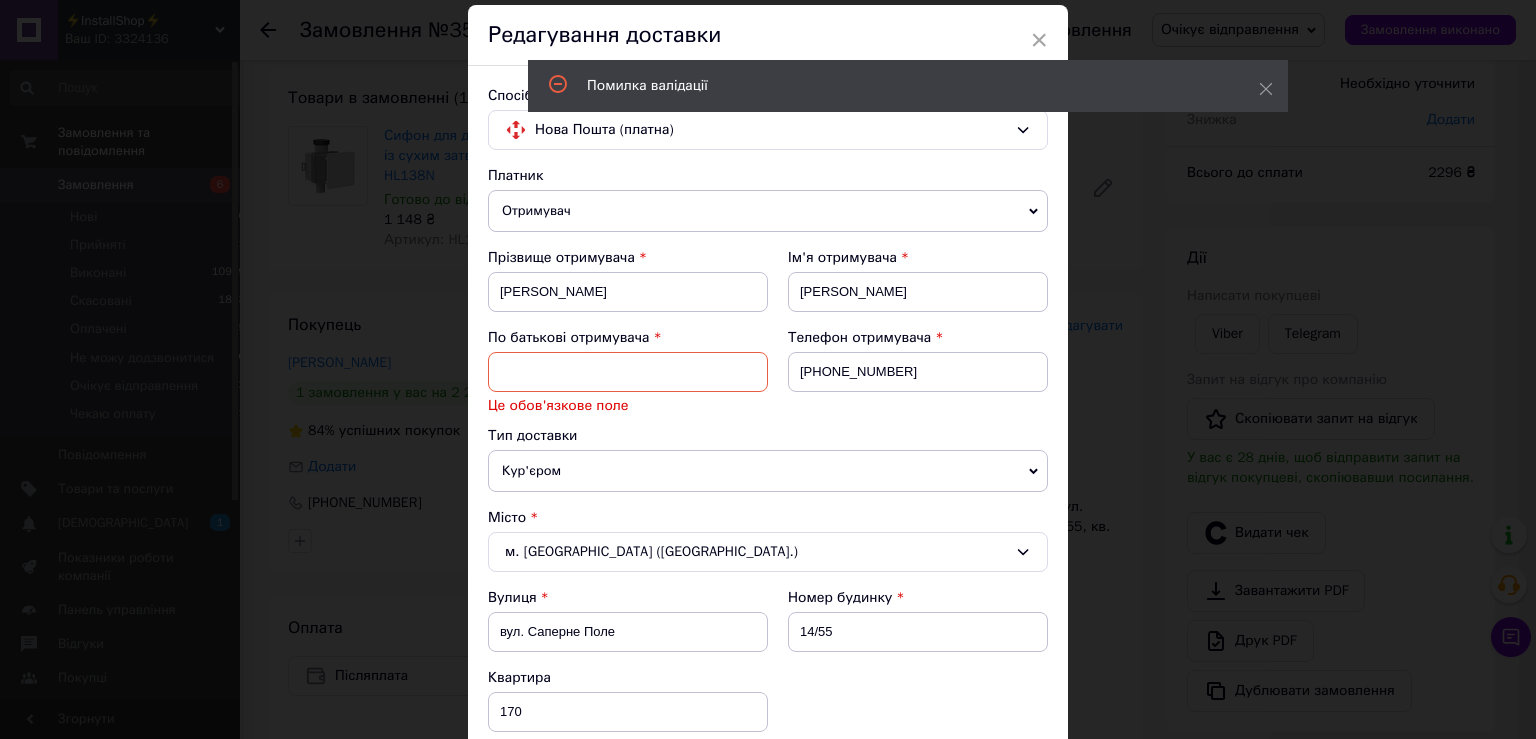 click at bounding box center [628, 372] 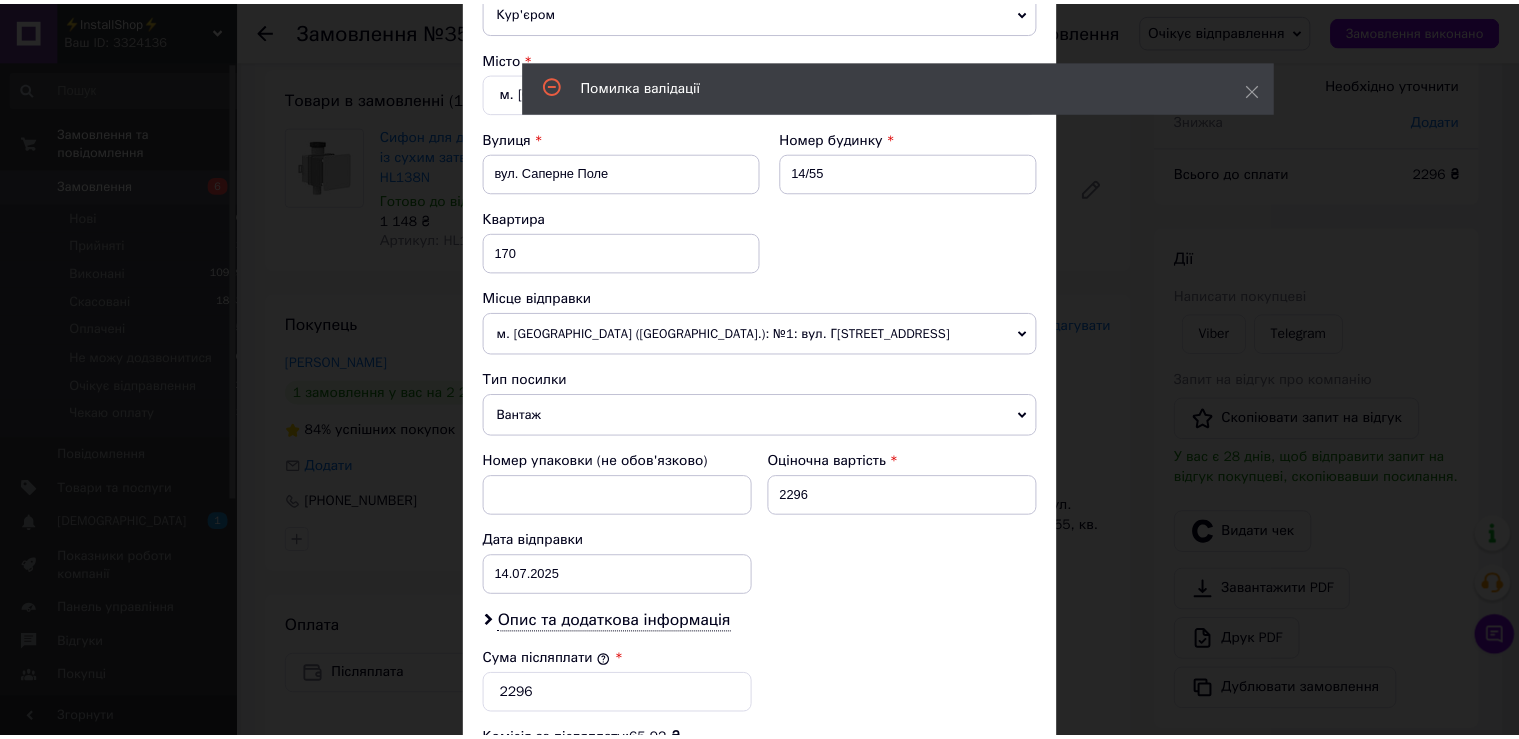 scroll, scrollTop: 860, scrollLeft: 0, axis: vertical 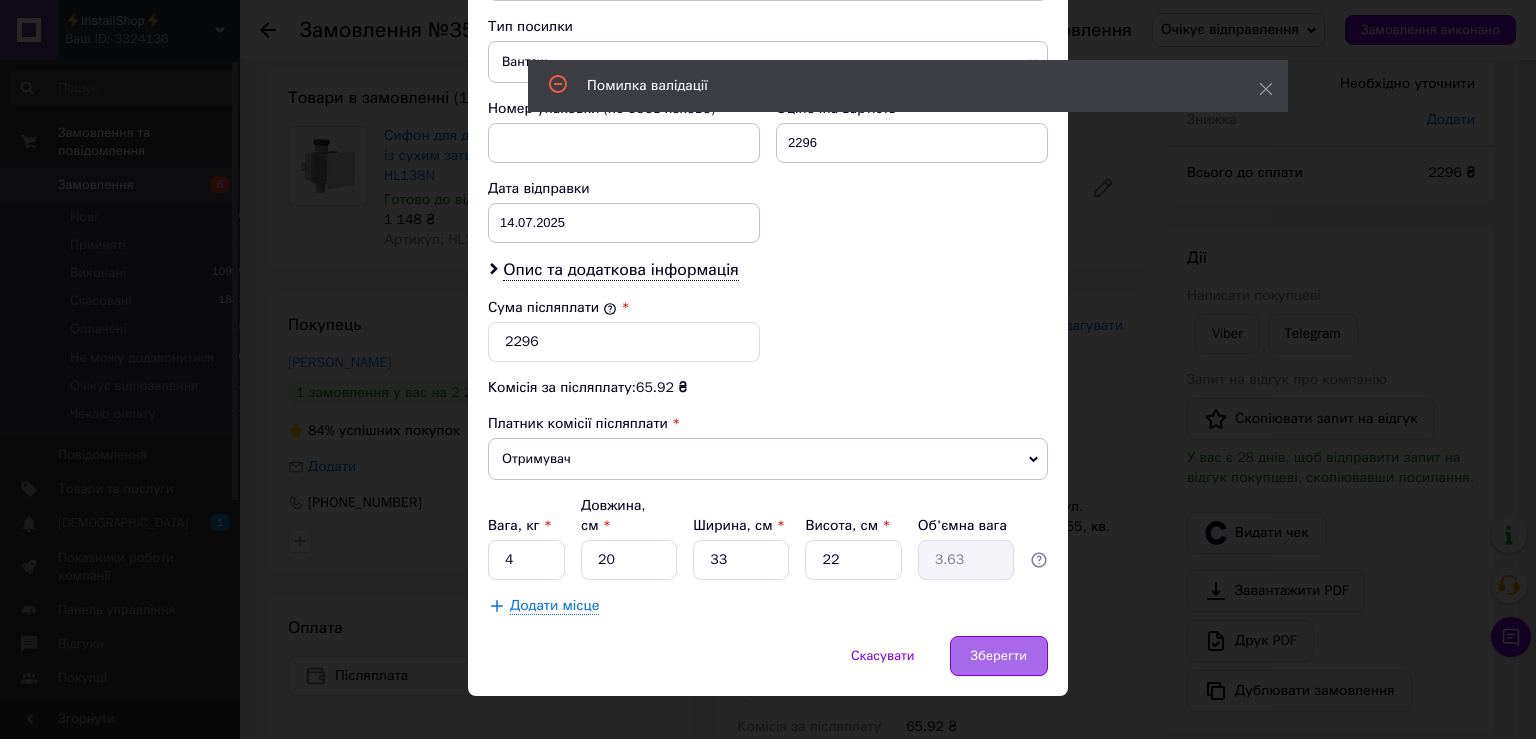 type on "П" 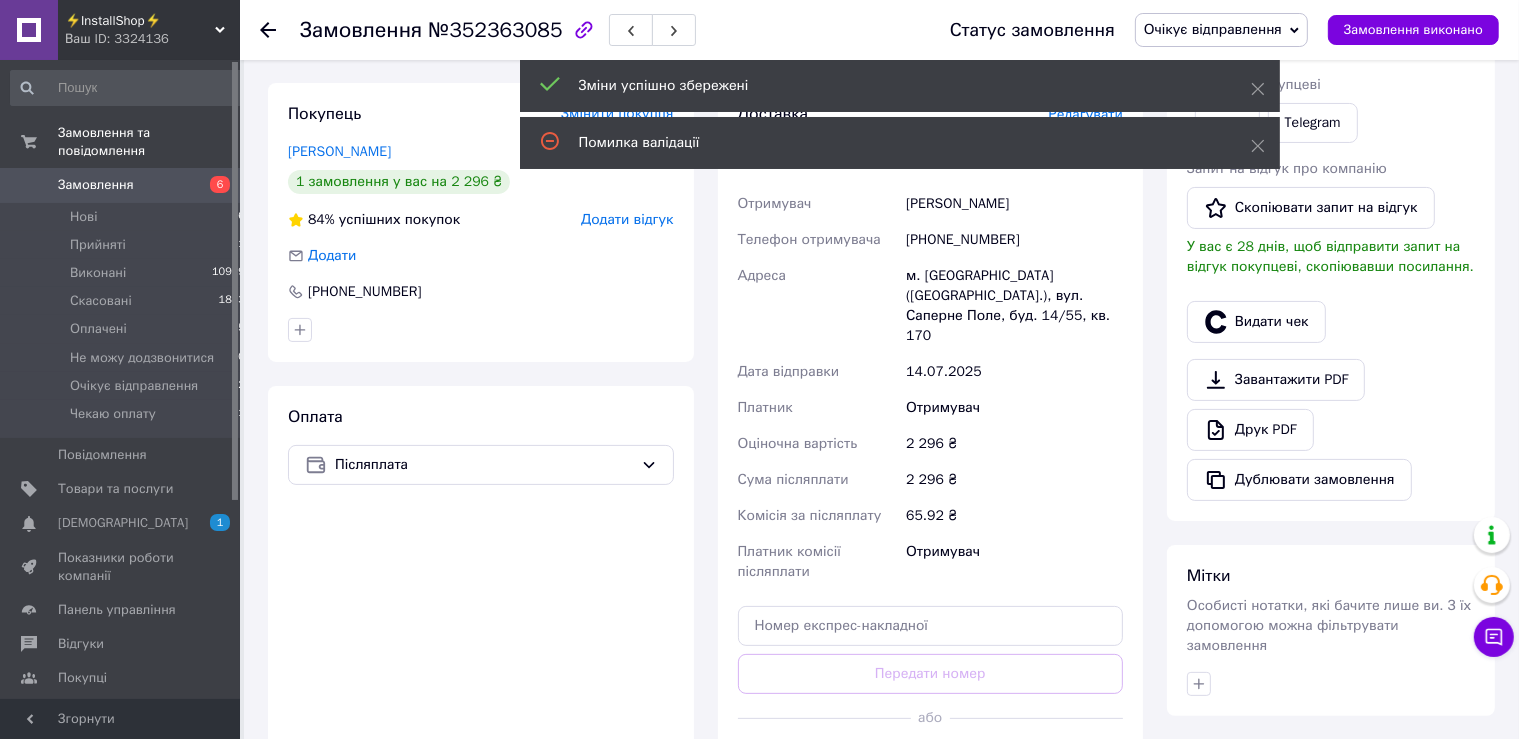 scroll, scrollTop: 422, scrollLeft: 0, axis: vertical 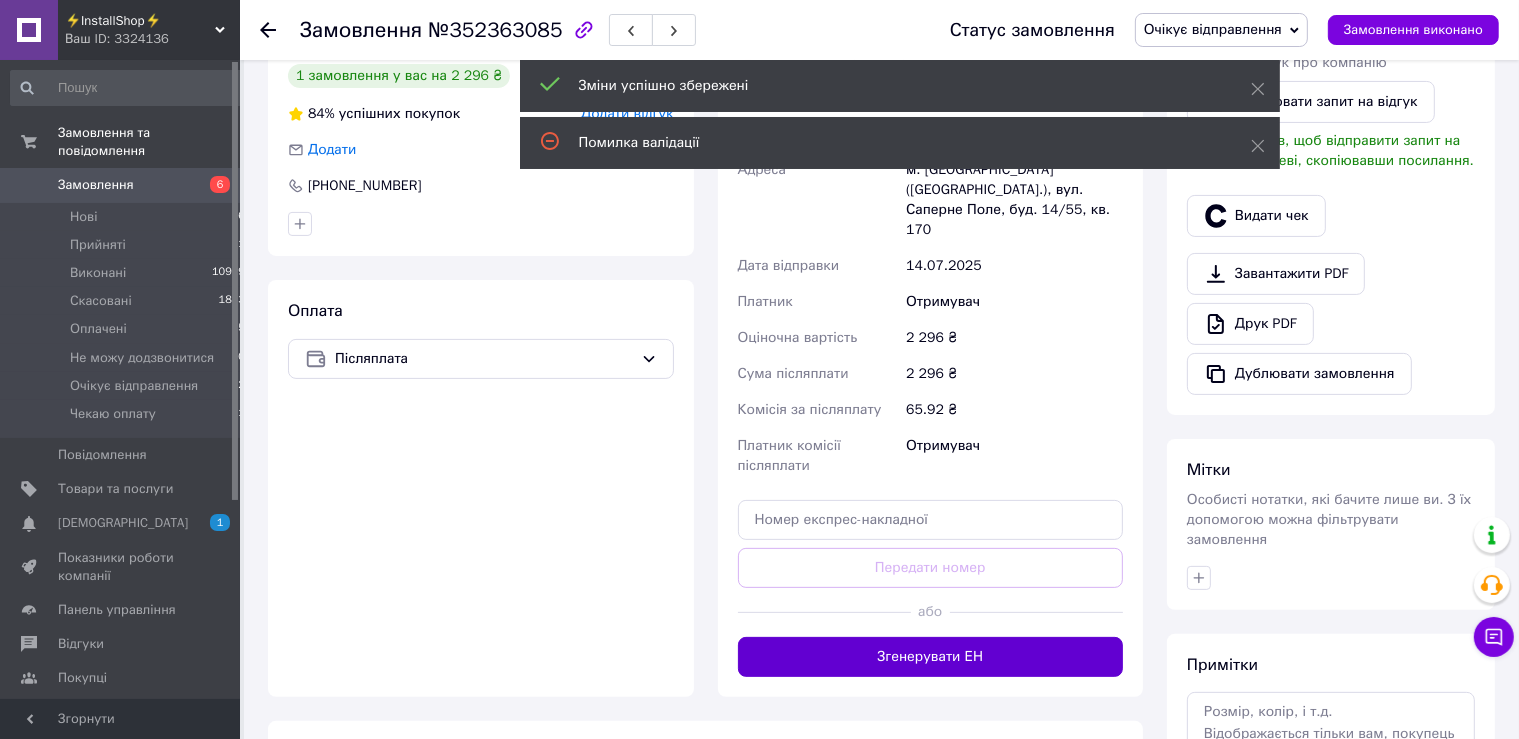 click on "Згенерувати ЕН" at bounding box center (931, 657) 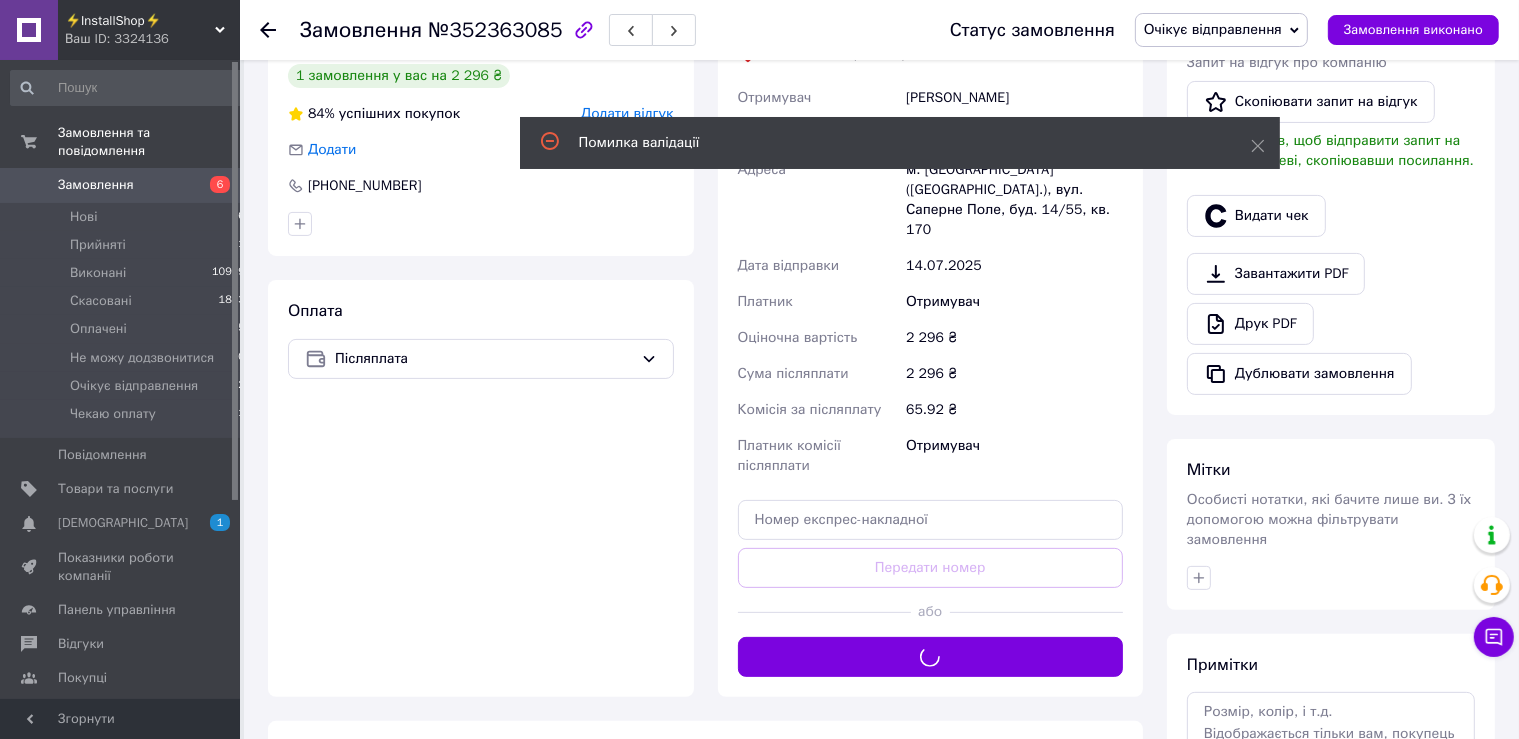 scroll, scrollTop: 211, scrollLeft: 0, axis: vertical 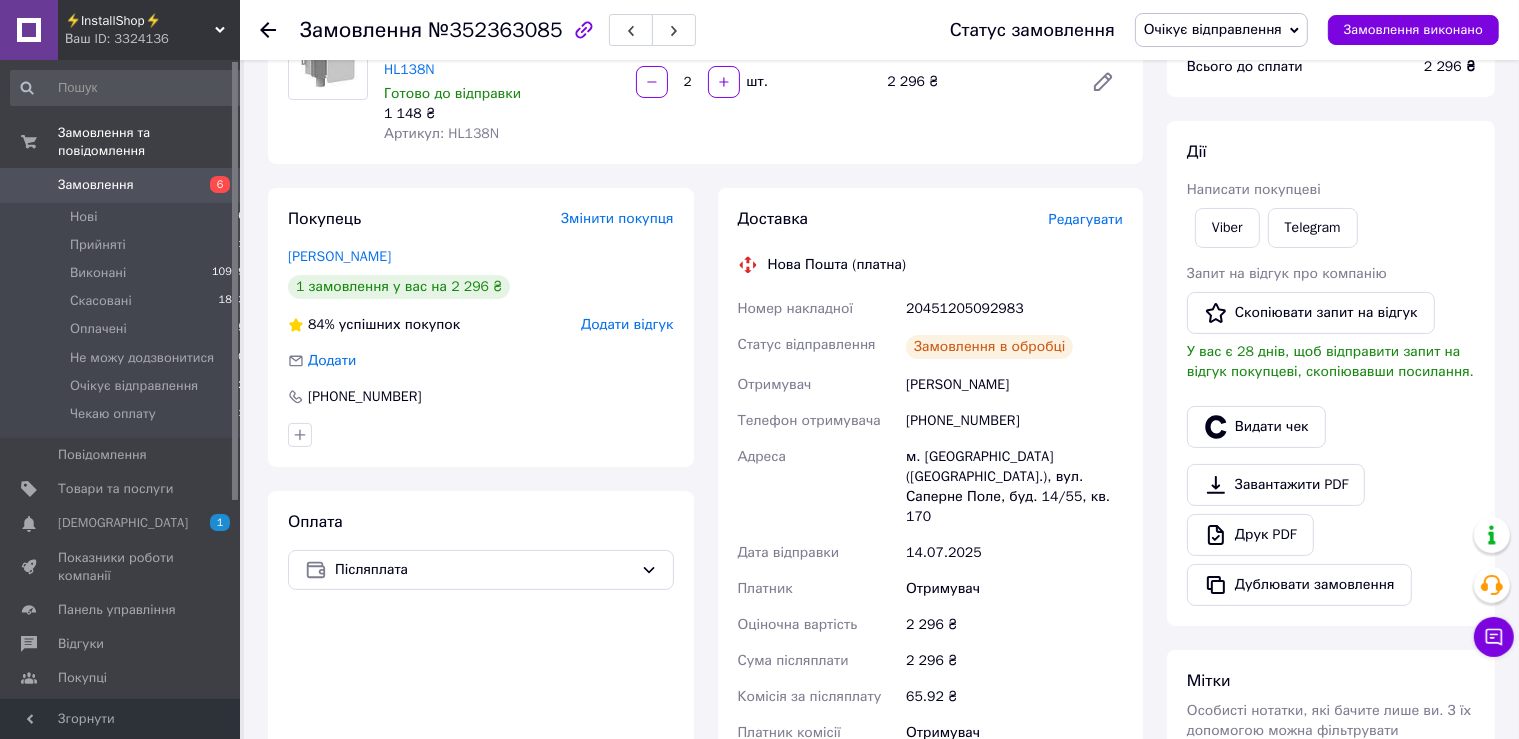 click on "20451205092983" at bounding box center (1014, 309) 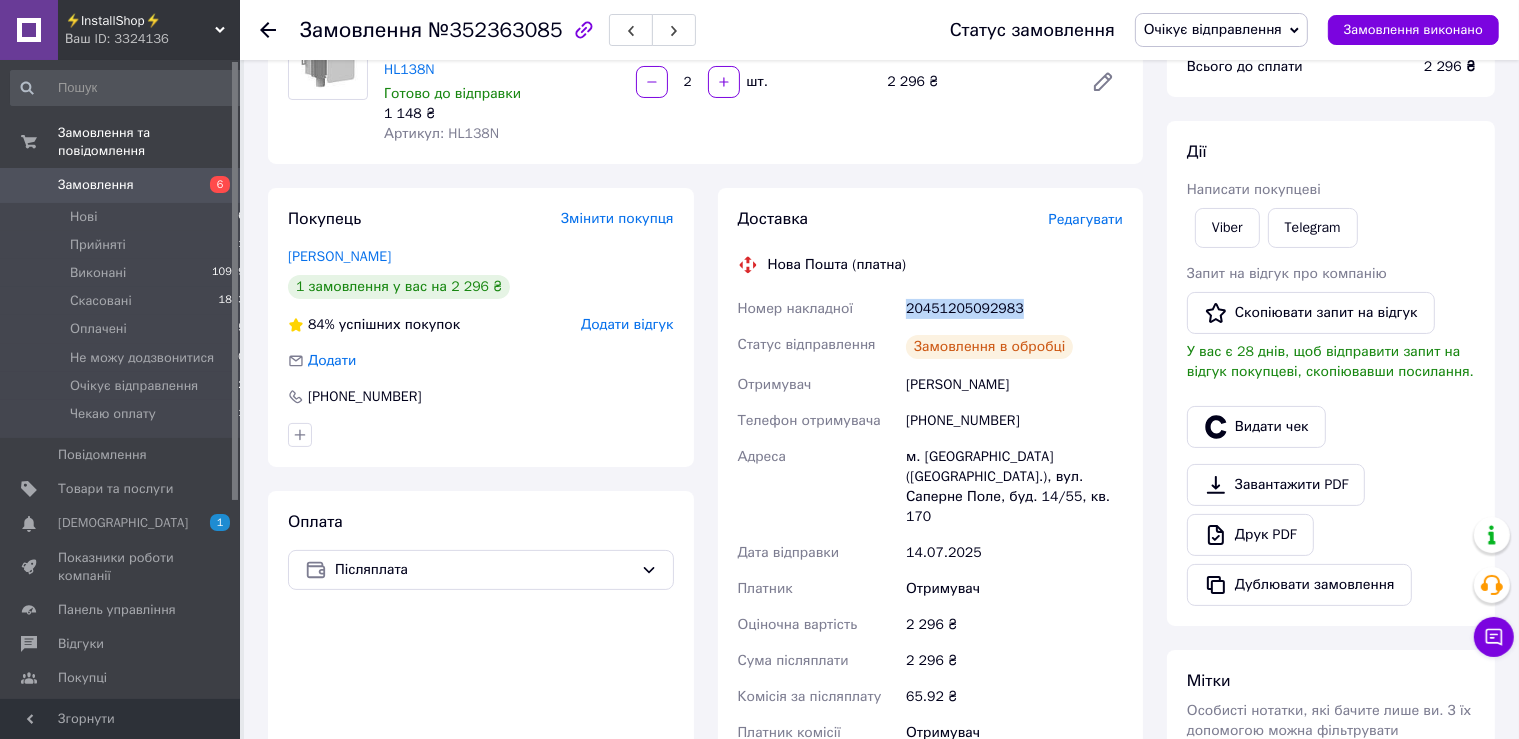 click on "20451205092983" at bounding box center (1014, 309) 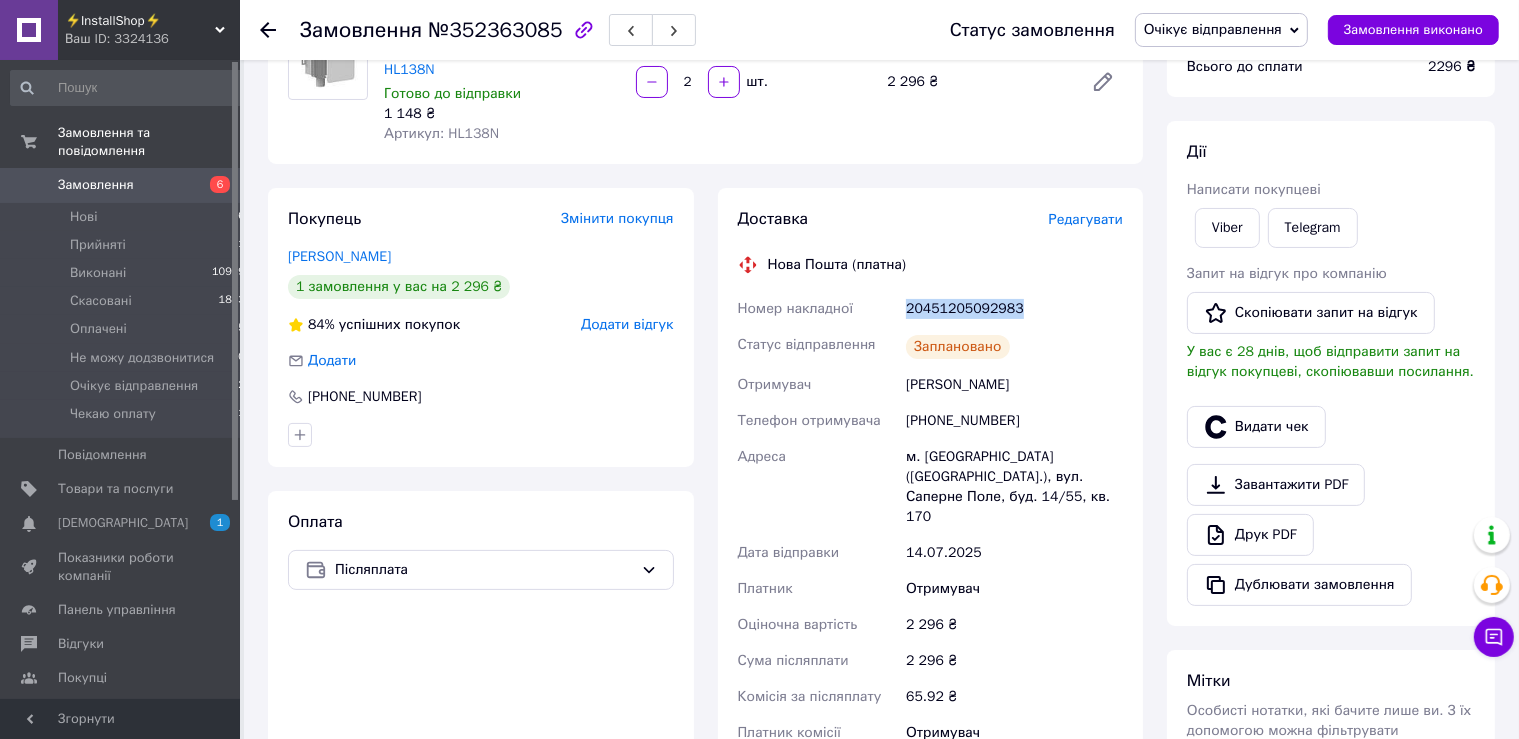 copy on "20451205092983" 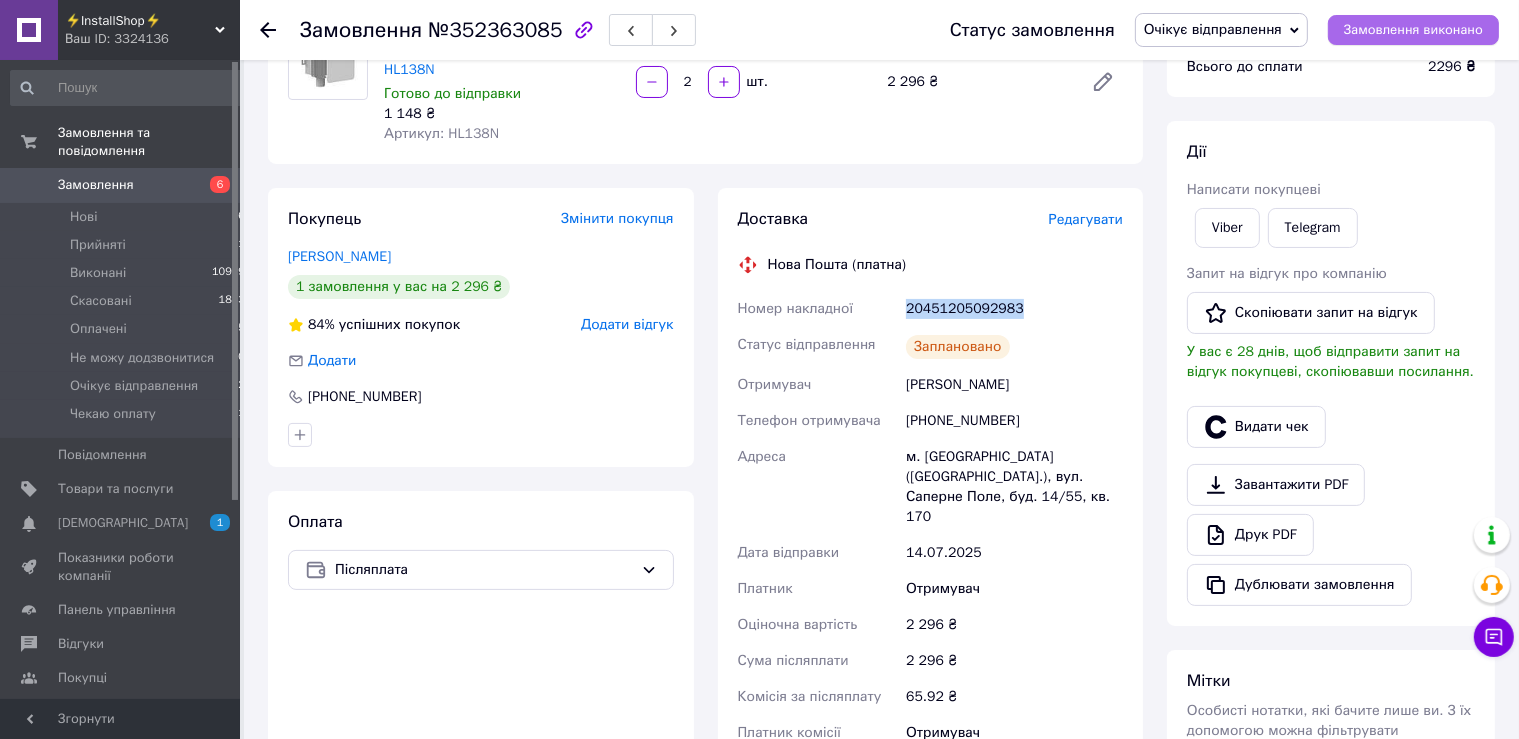 click on "Замовлення виконано" at bounding box center [1413, 30] 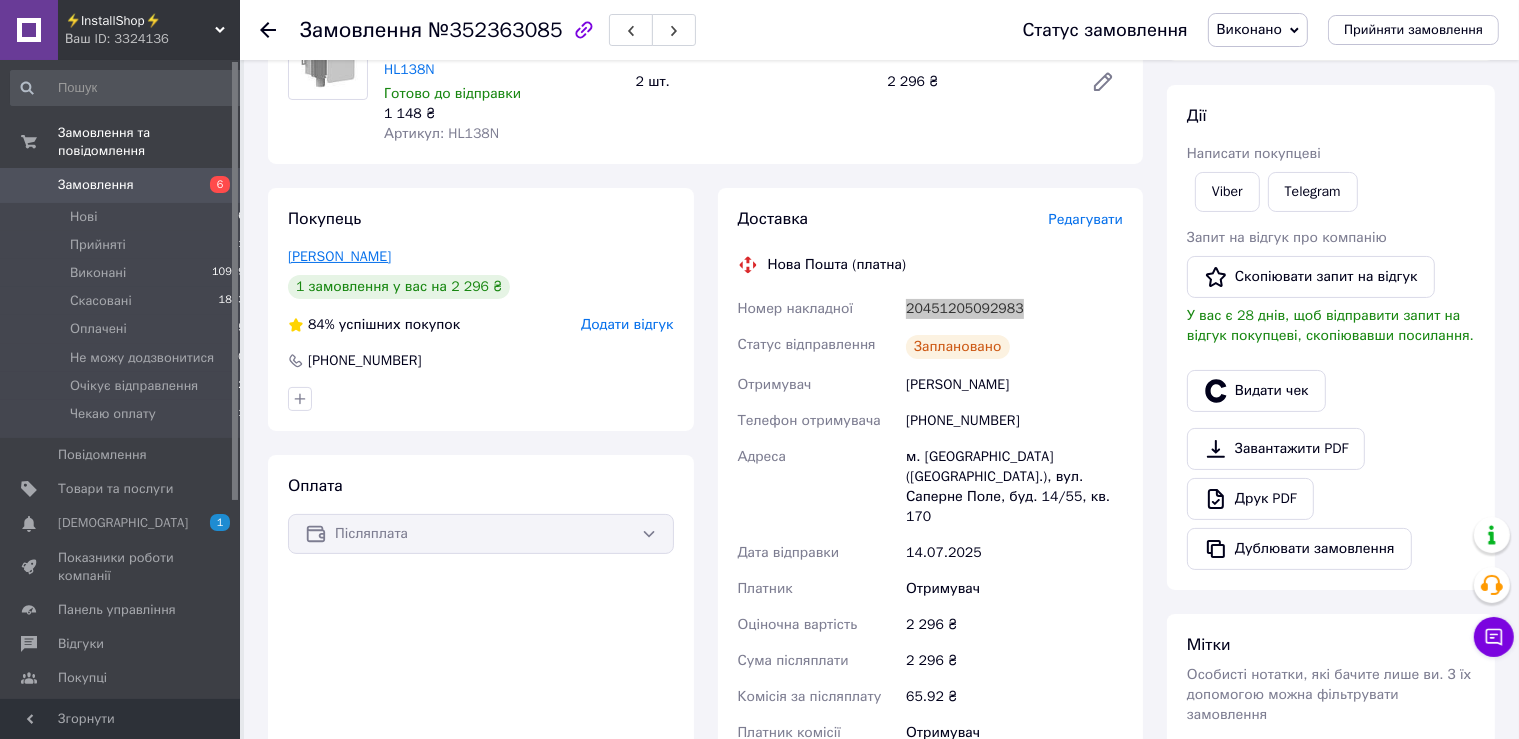 type 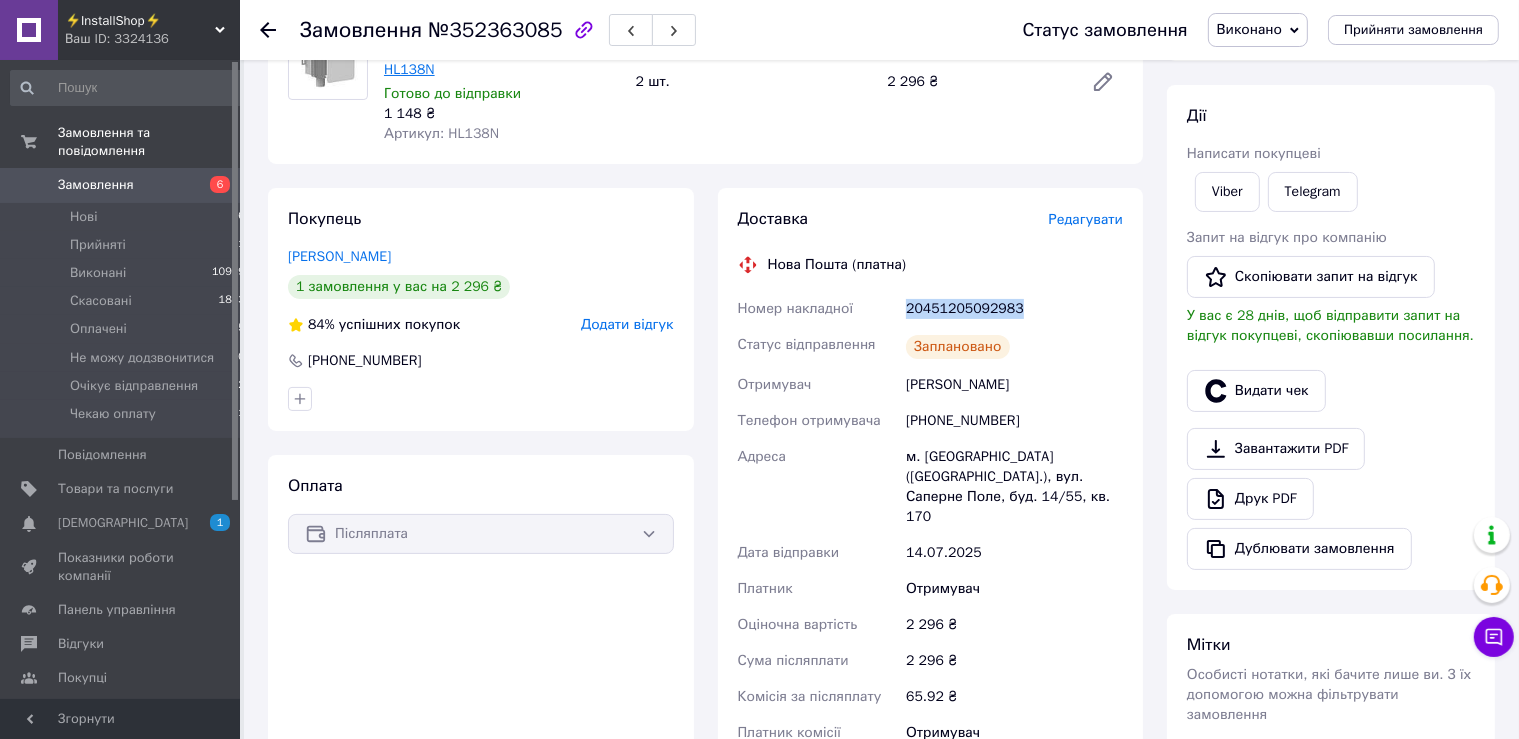 scroll, scrollTop: 0, scrollLeft: 0, axis: both 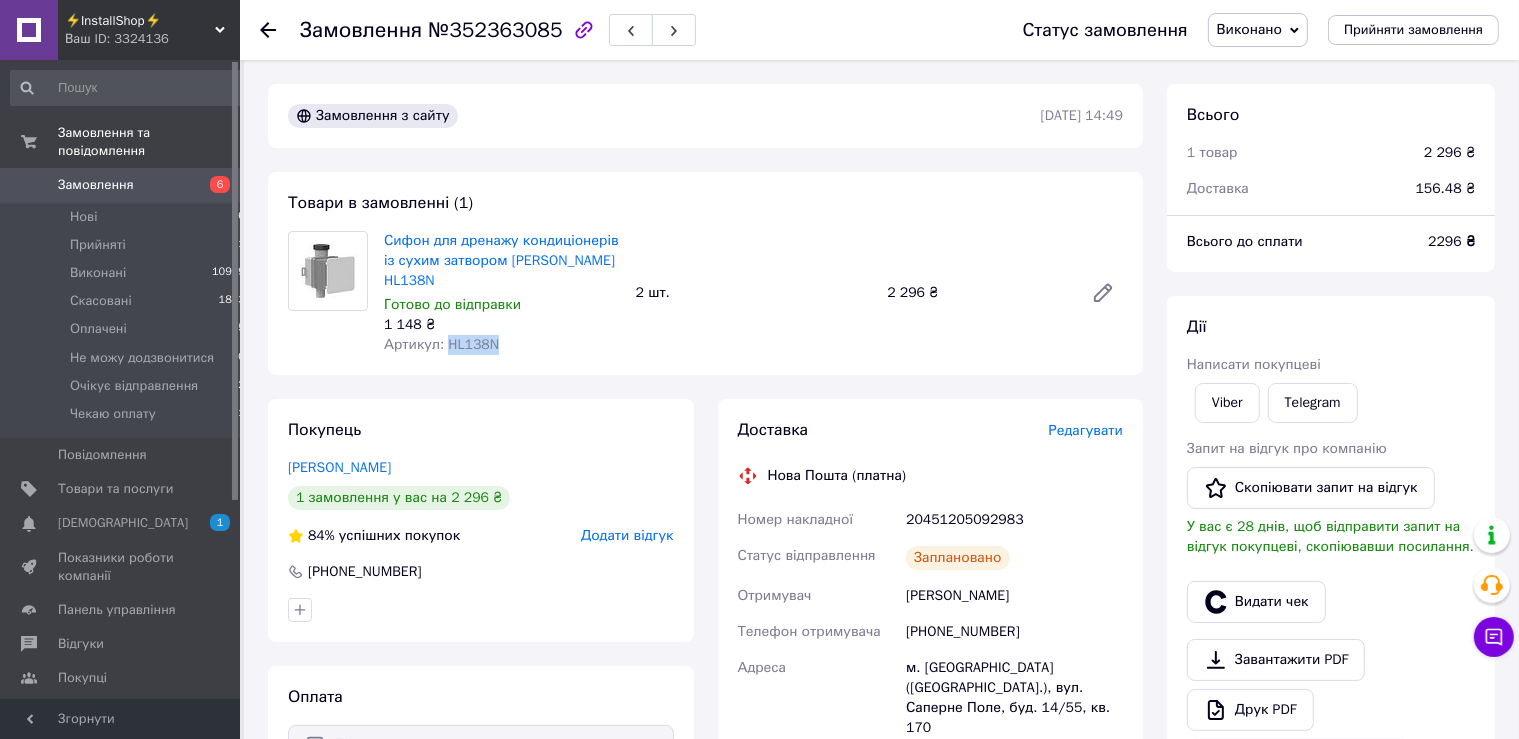 drag, startPoint x: 501, startPoint y: 345, endPoint x: 446, endPoint y: 354, distance: 55.7315 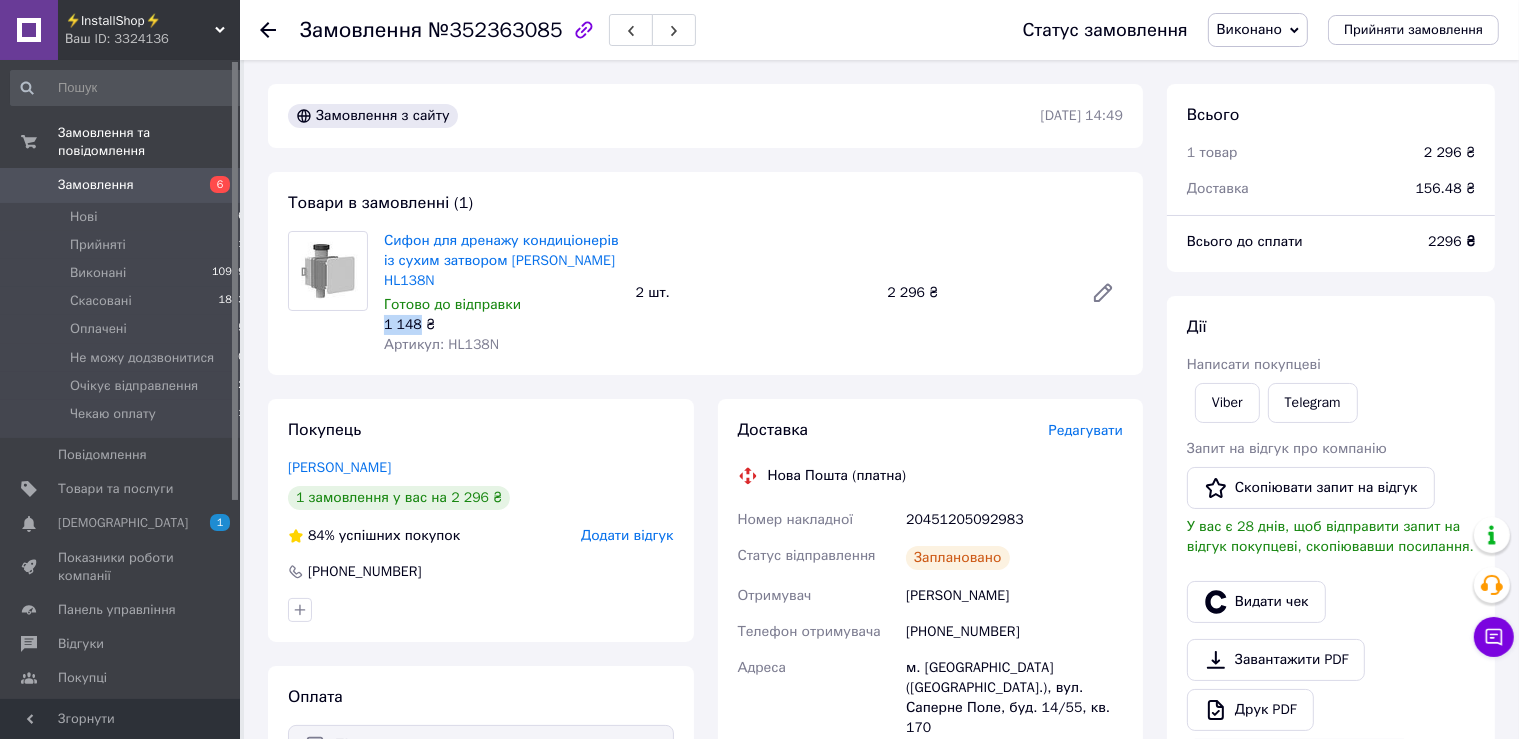 drag, startPoint x: 378, startPoint y: 332, endPoint x: 415, endPoint y: 328, distance: 37.215588 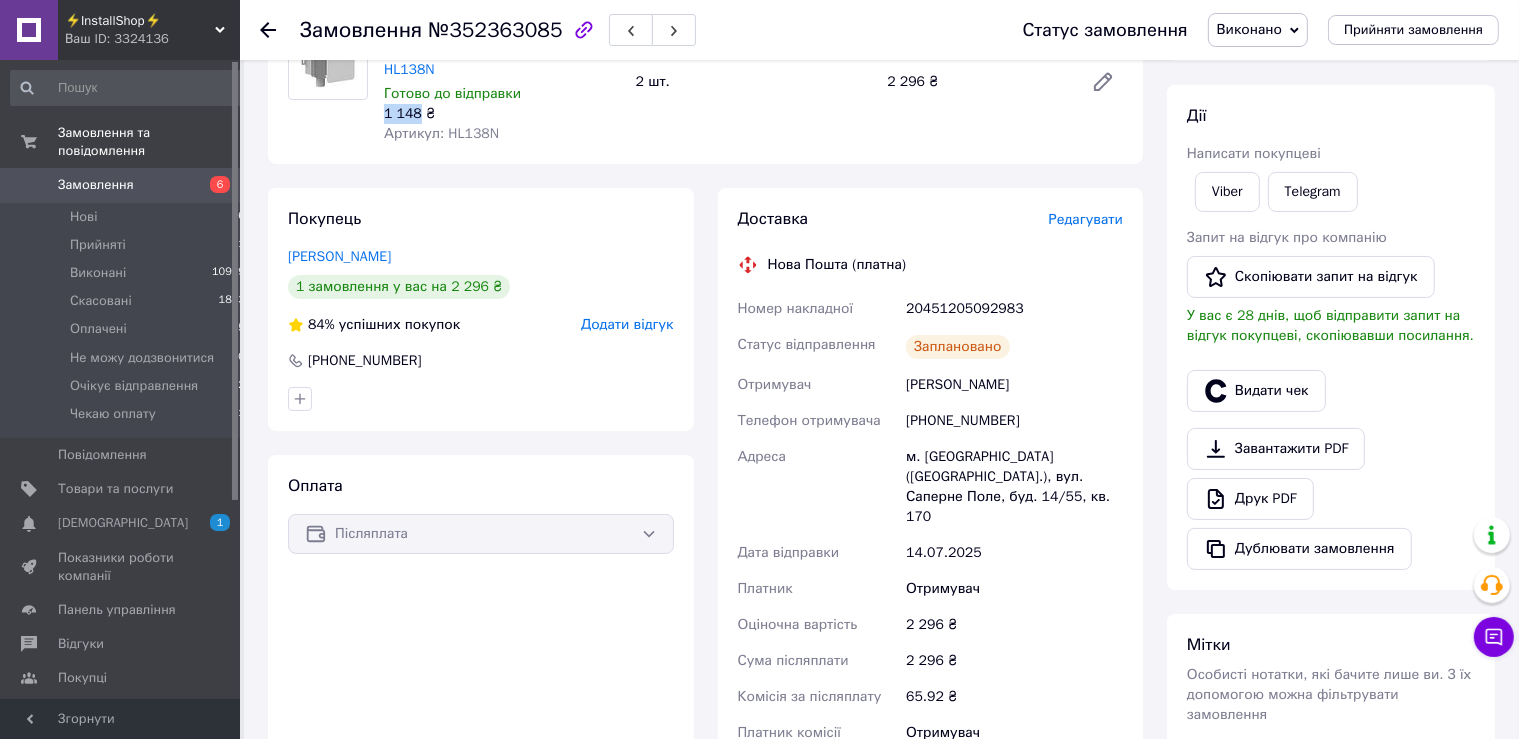 scroll, scrollTop: 105, scrollLeft: 0, axis: vertical 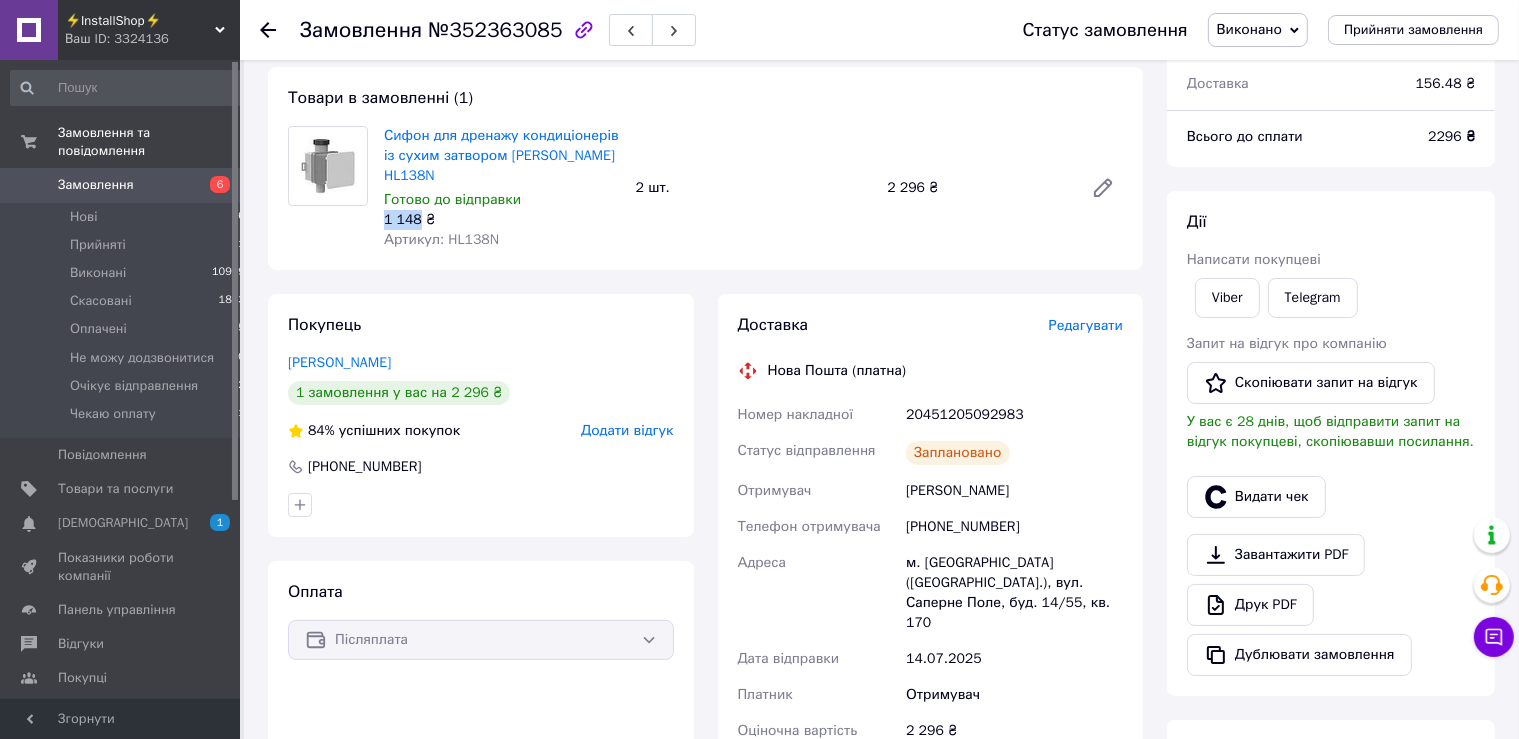 drag, startPoint x: 1035, startPoint y: 490, endPoint x: 905, endPoint y: 493, distance: 130.0346 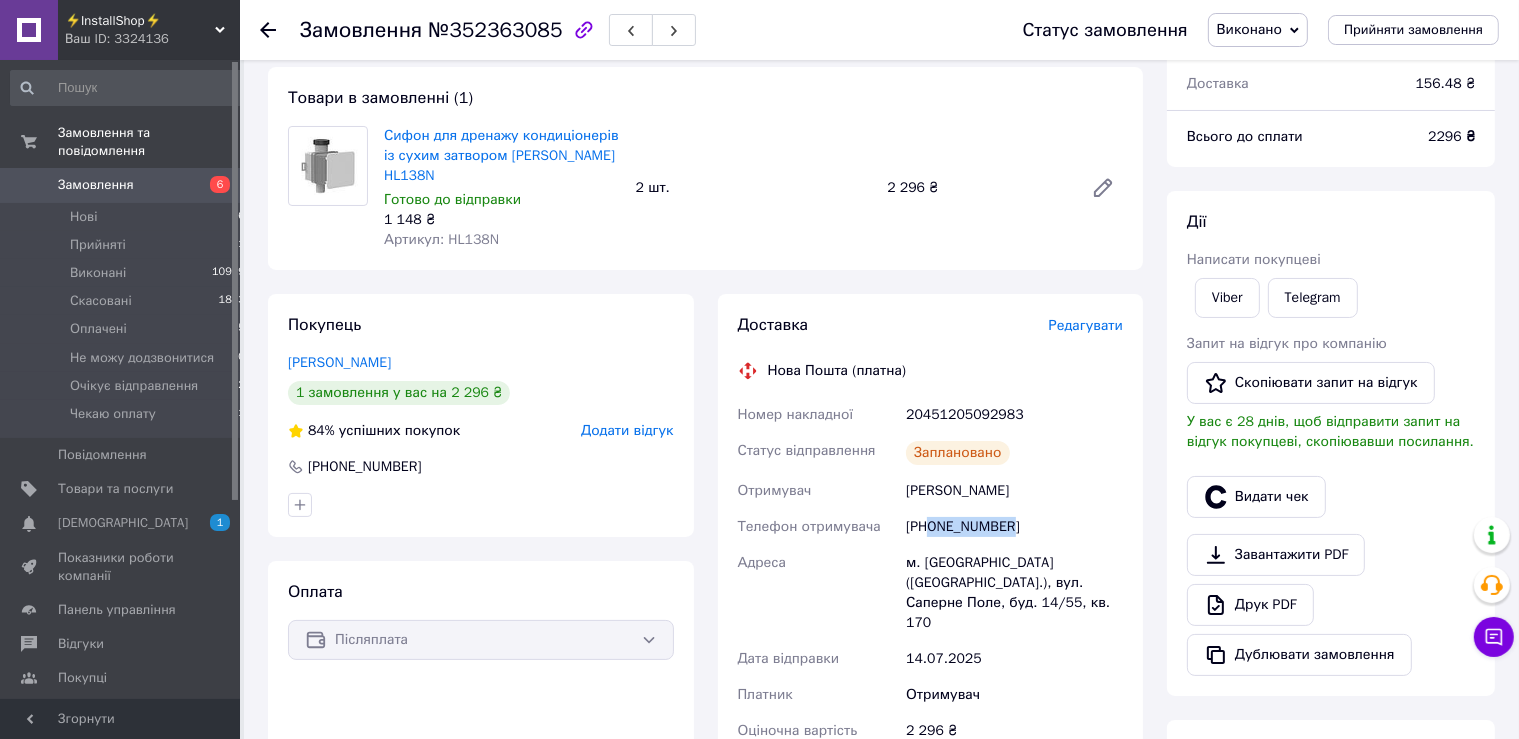 drag, startPoint x: 982, startPoint y: 526, endPoint x: 930, endPoint y: 521, distance: 52.23983 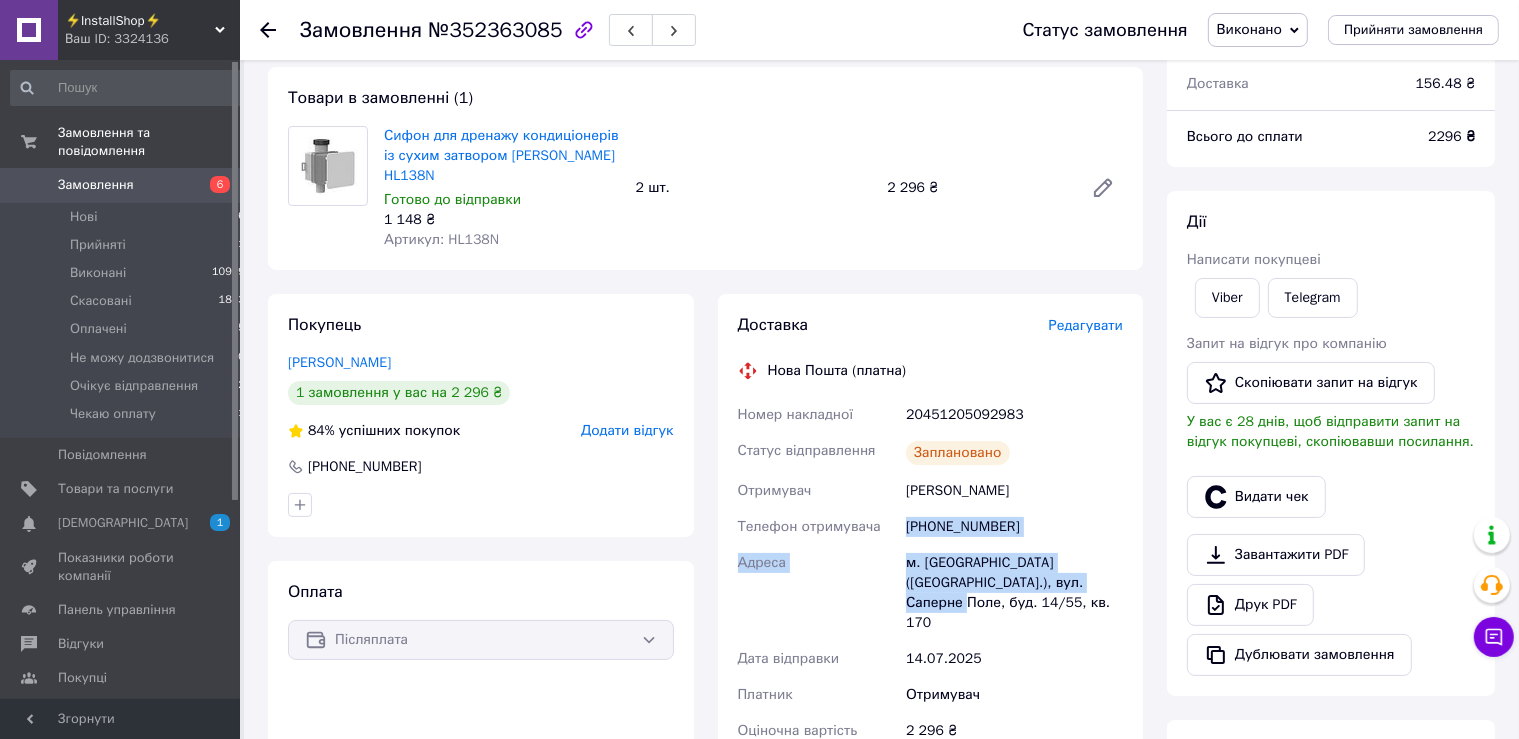 drag, startPoint x: 899, startPoint y: 539, endPoint x: 1079, endPoint y: 582, distance: 185.06485 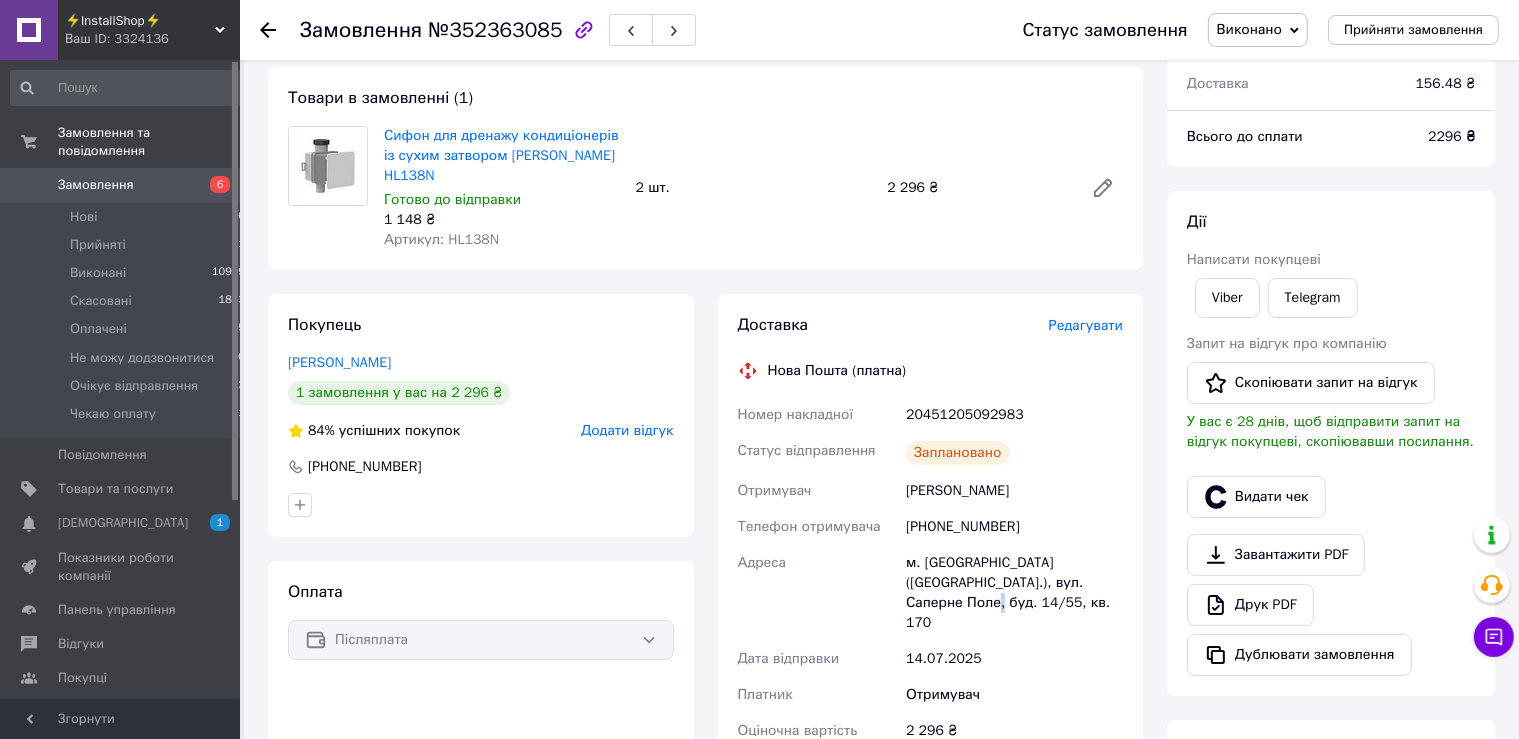 click on "м. [GEOGRAPHIC_DATA] ([GEOGRAPHIC_DATA].), вул. Саперне Поле, буд. 14/55, кв. 170" at bounding box center [1014, 593] 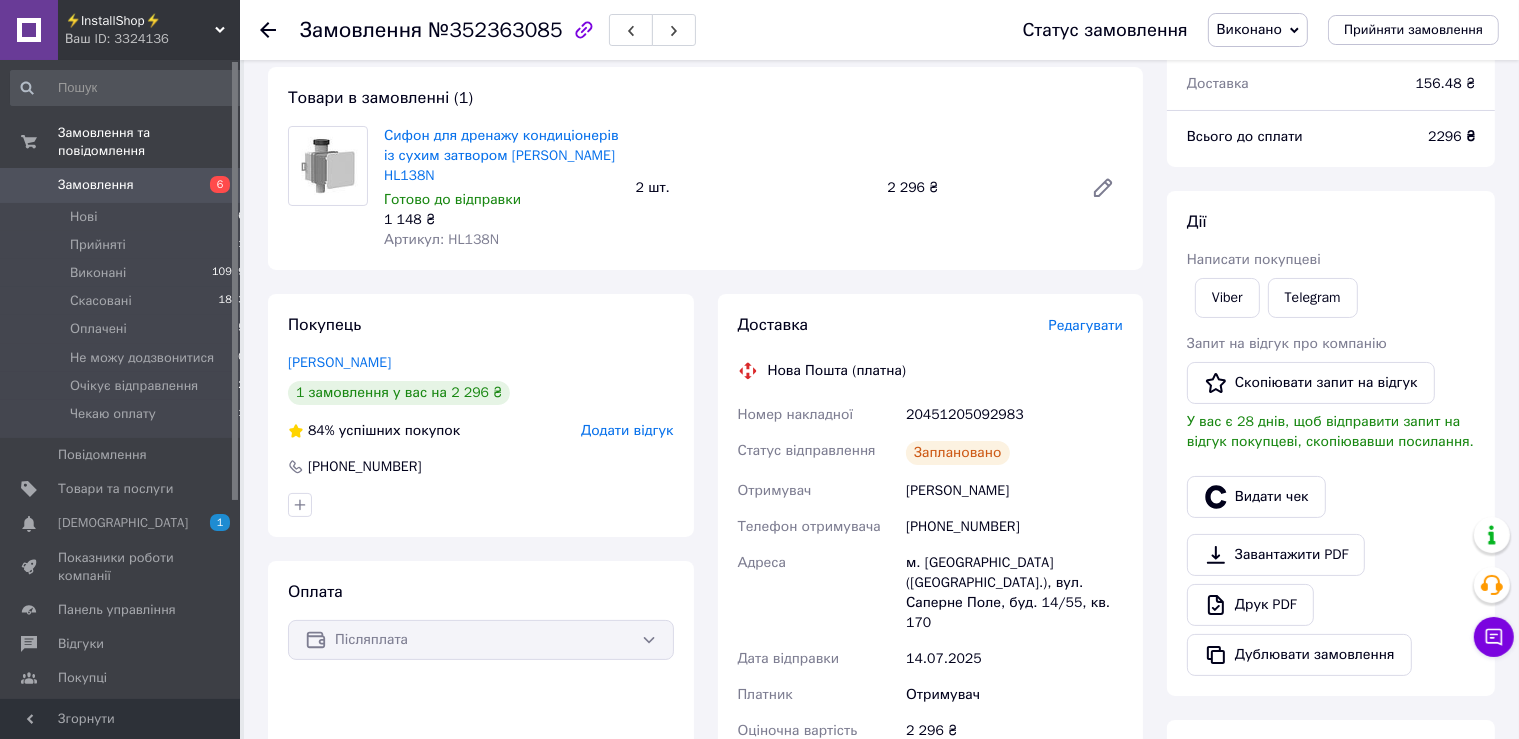 click on "м. [GEOGRAPHIC_DATA] ([GEOGRAPHIC_DATA].), вул. Саперне Поле, буд. 14/55, кв. 170" at bounding box center [1014, 593] 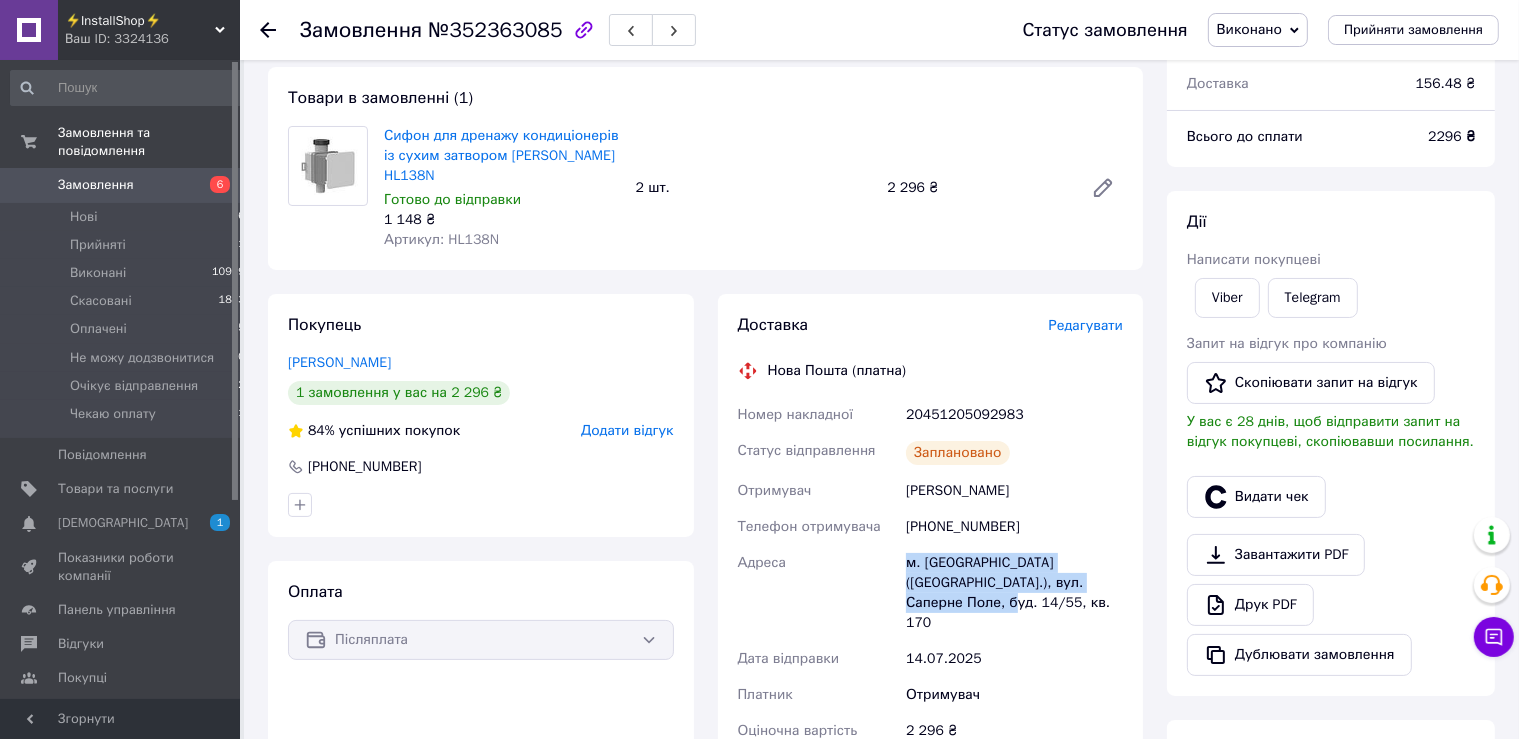 drag, startPoint x: 1125, startPoint y: 582, endPoint x: 907, endPoint y: 566, distance: 218.58636 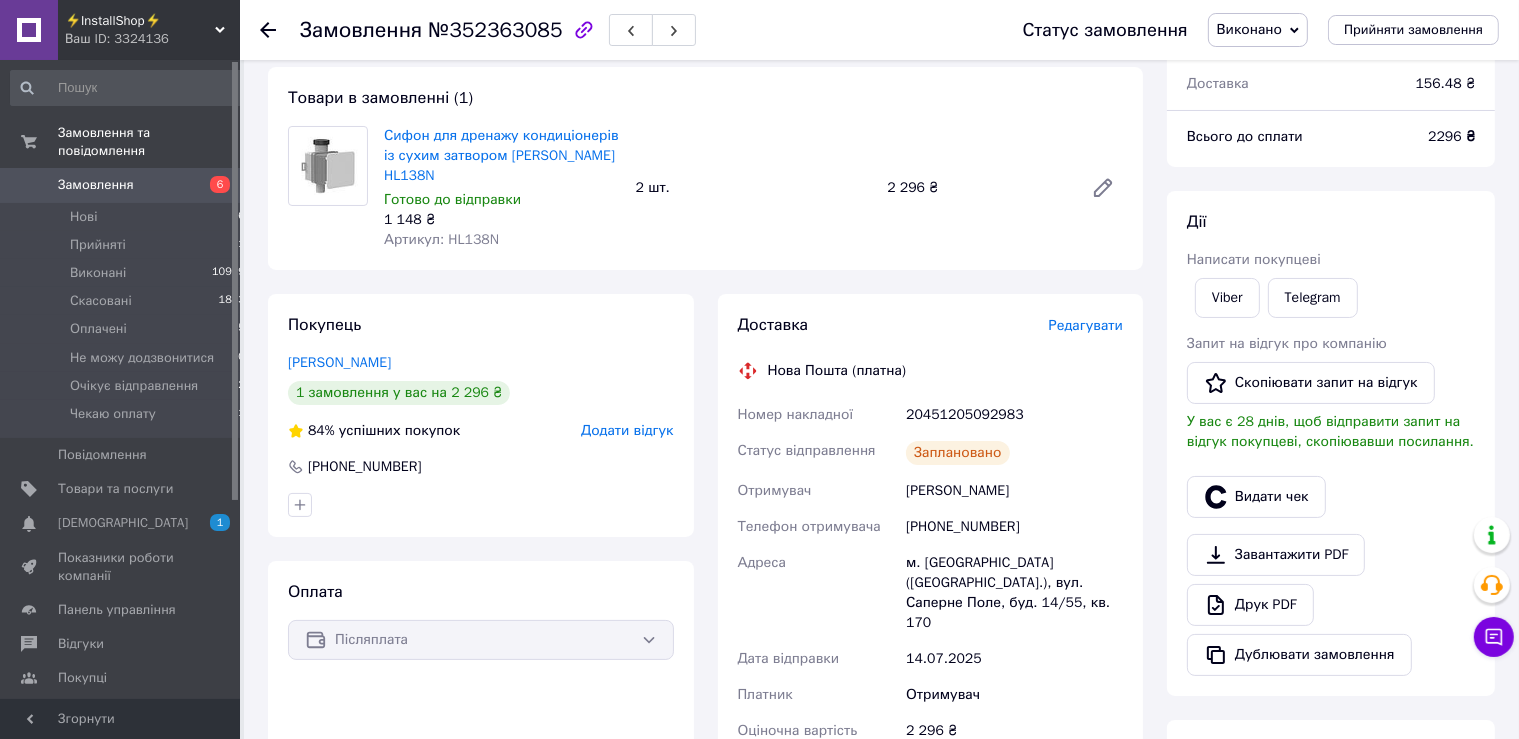click 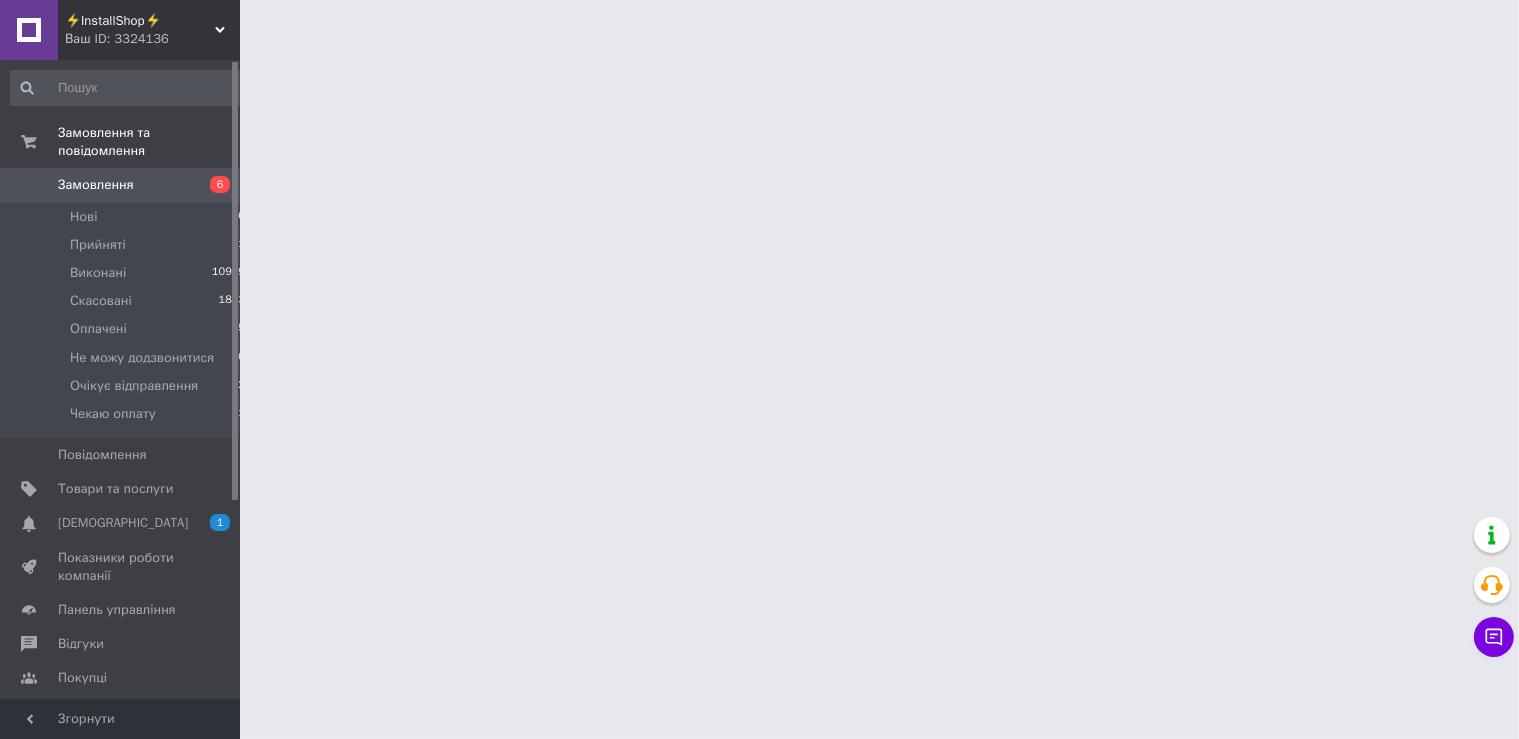 scroll, scrollTop: 0, scrollLeft: 0, axis: both 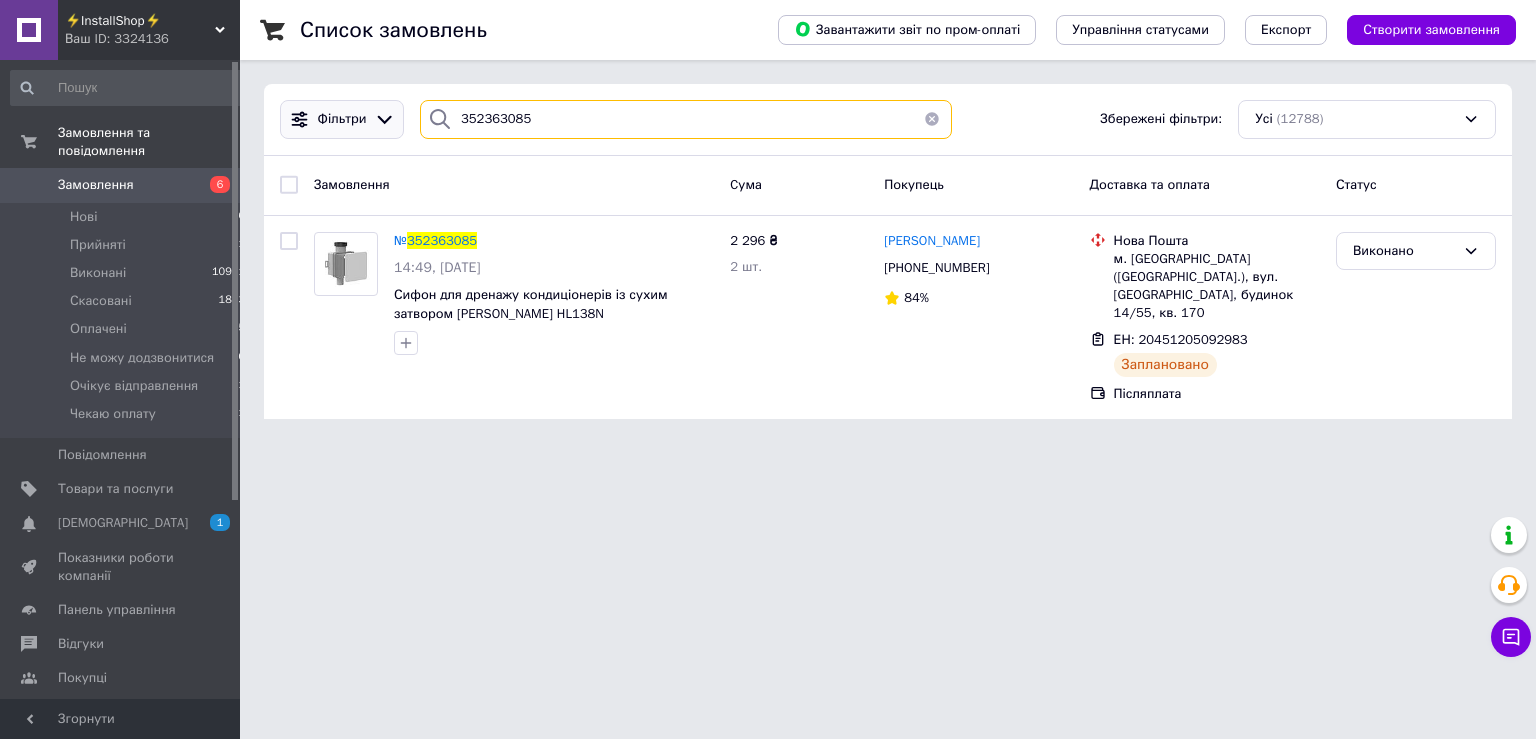 drag, startPoint x: 523, startPoint y: 122, endPoint x: 307, endPoint y: 134, distance: 216.33308 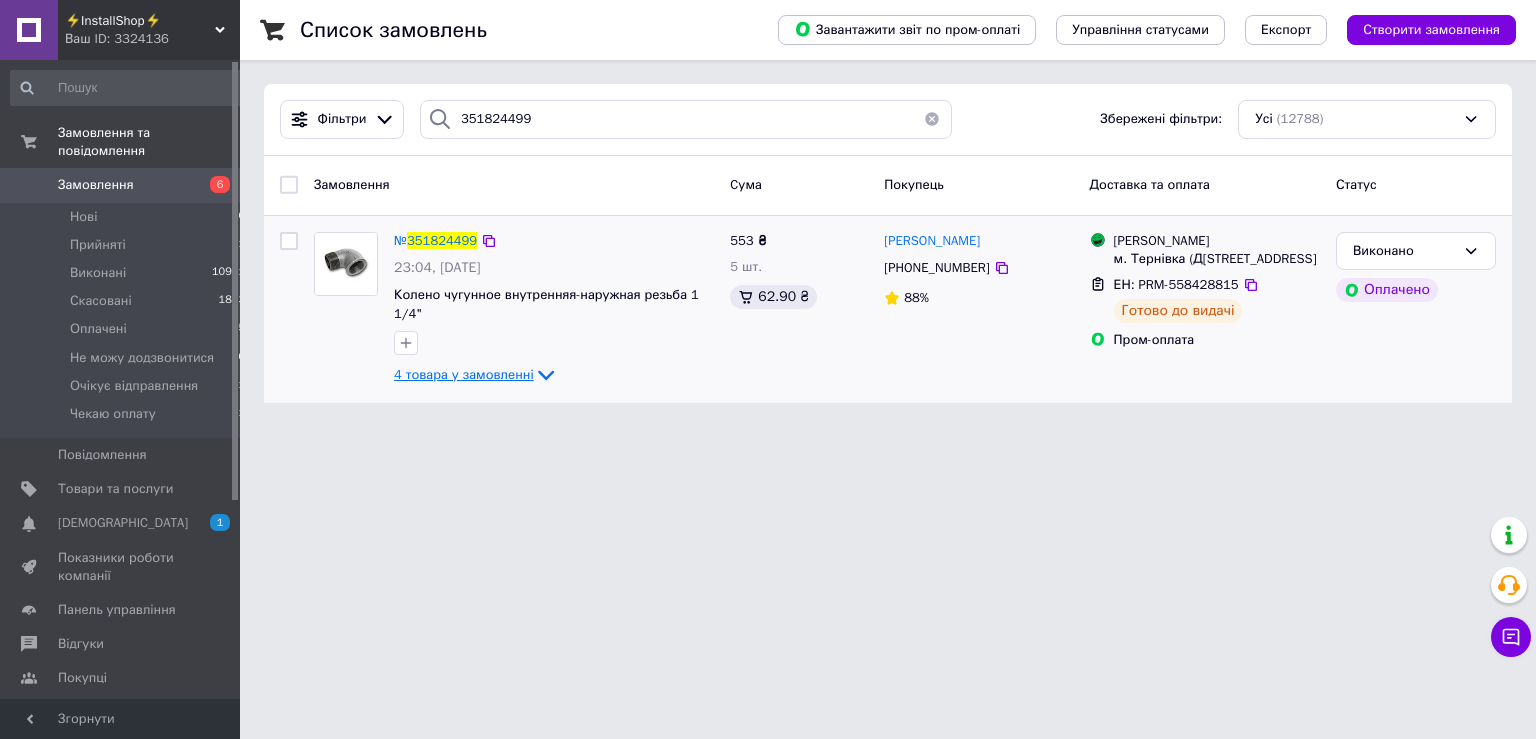 click on "4 товара у замовленні" at bounding box center (464, 374) 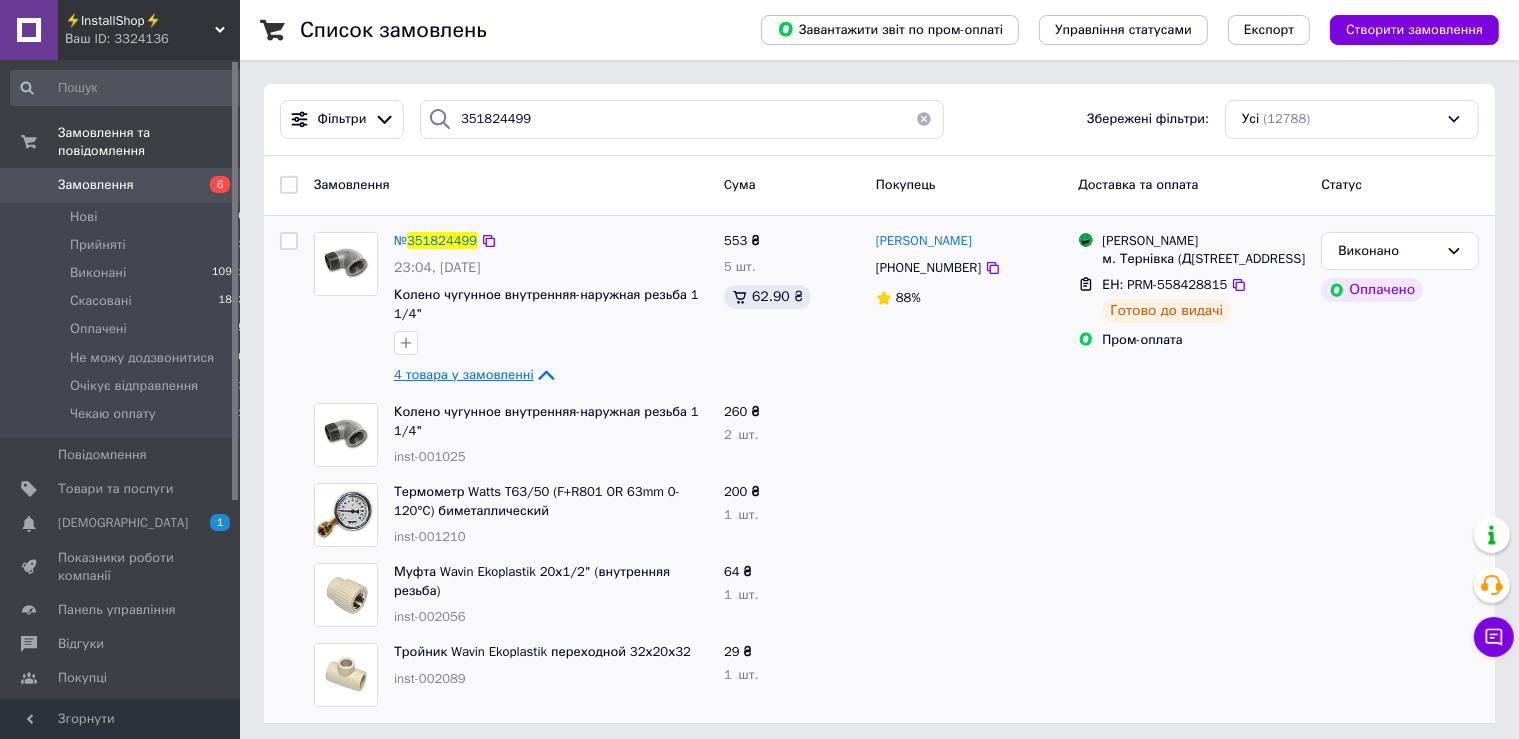 scroll, scrollTop: 8, scrollLeft: 0, axis: vertical 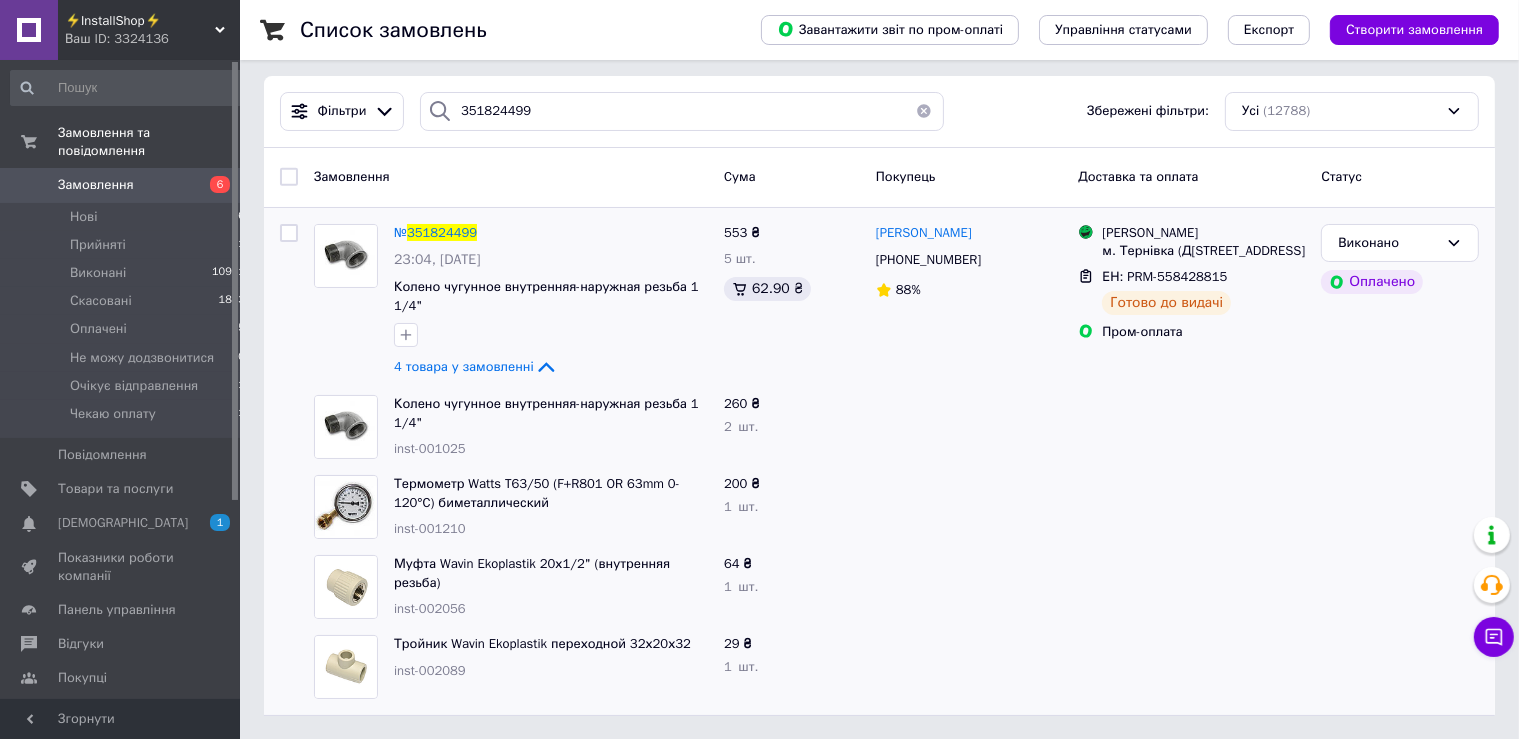 click on "inst-002056" at bounding box center [551, 609] 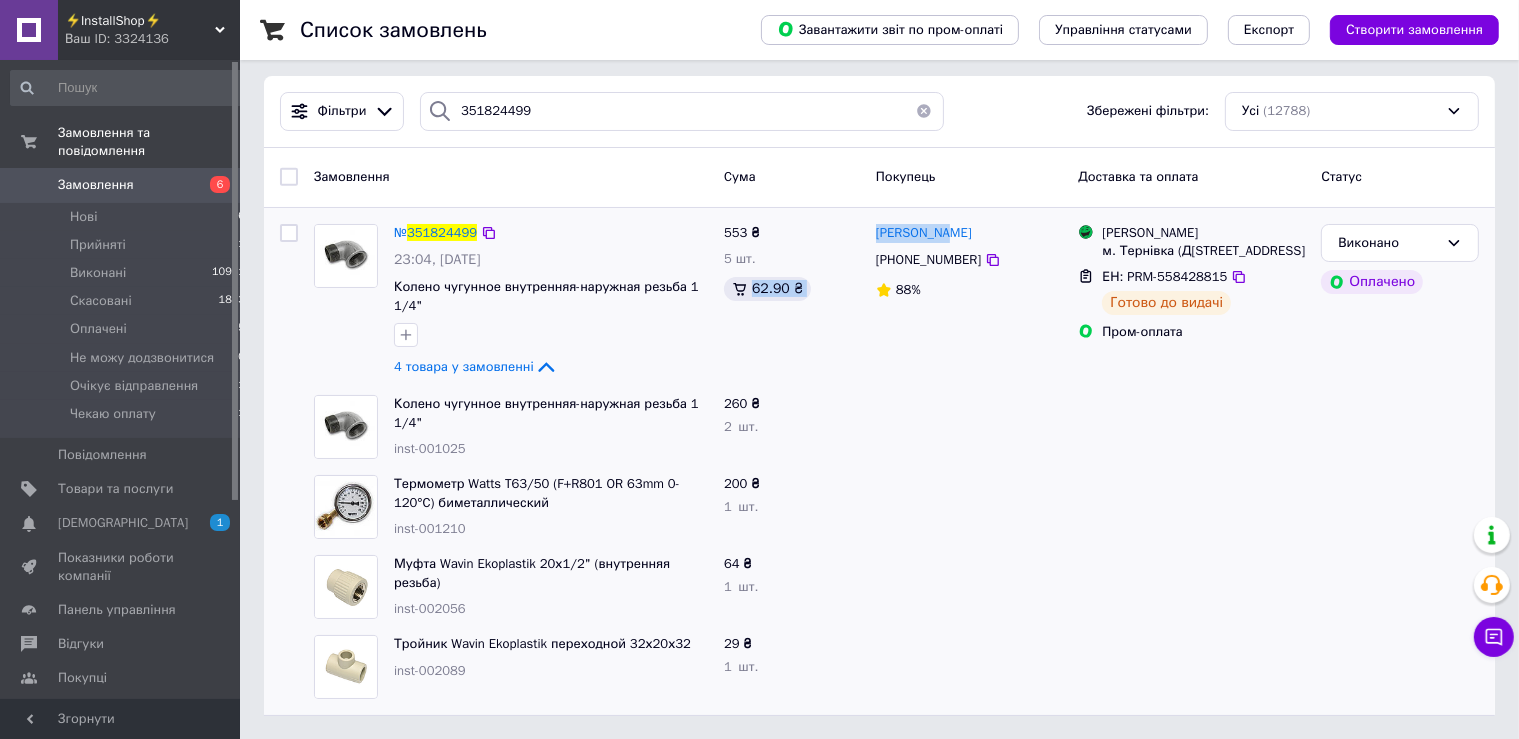drag, startPoint x: 866, startPoint y: 230, endPoint x: 954, endPoint y: 236, distance: 88.20431 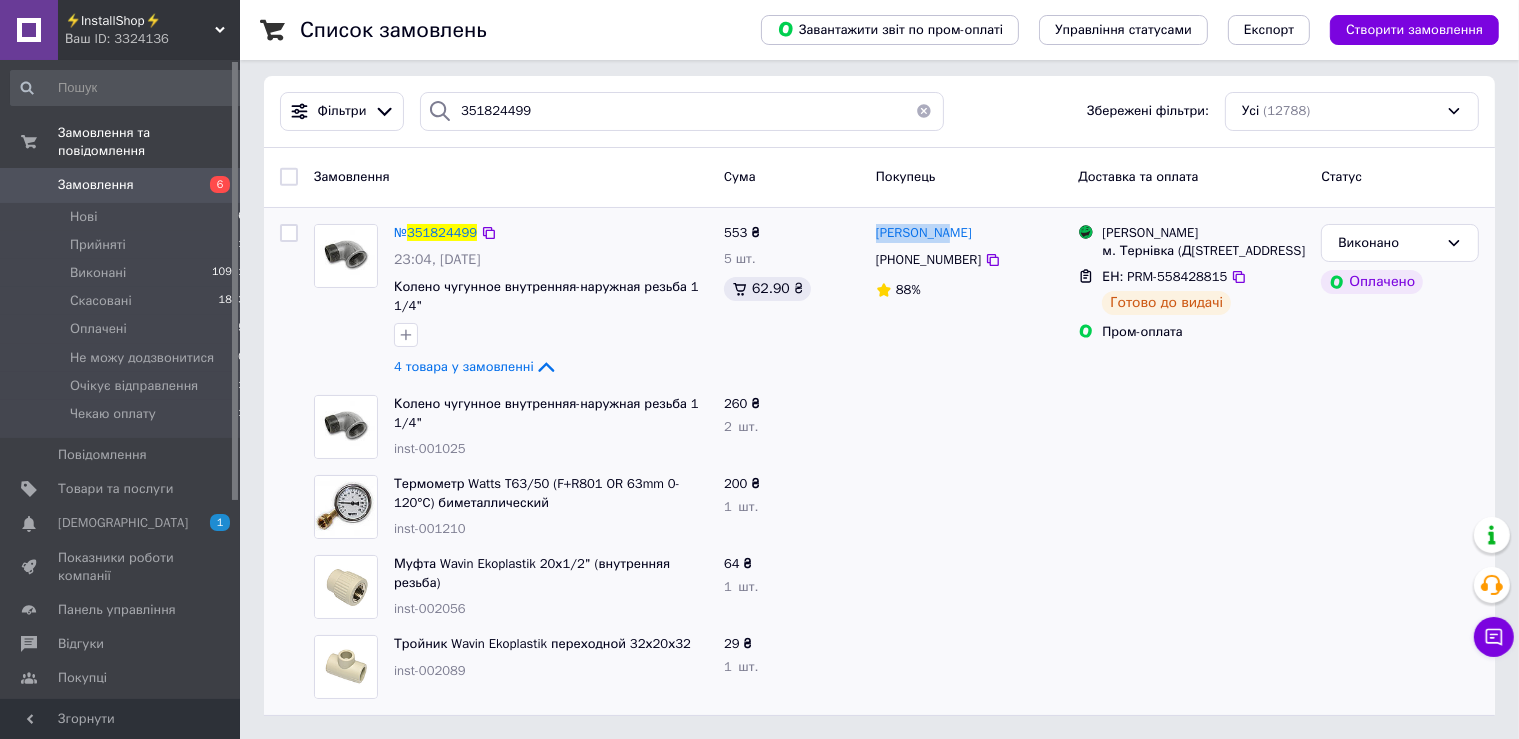 drag, startPoint x: 958, startPoint y: 234, endPoint x: 874, endPoint y: 239, distance: 84.14868 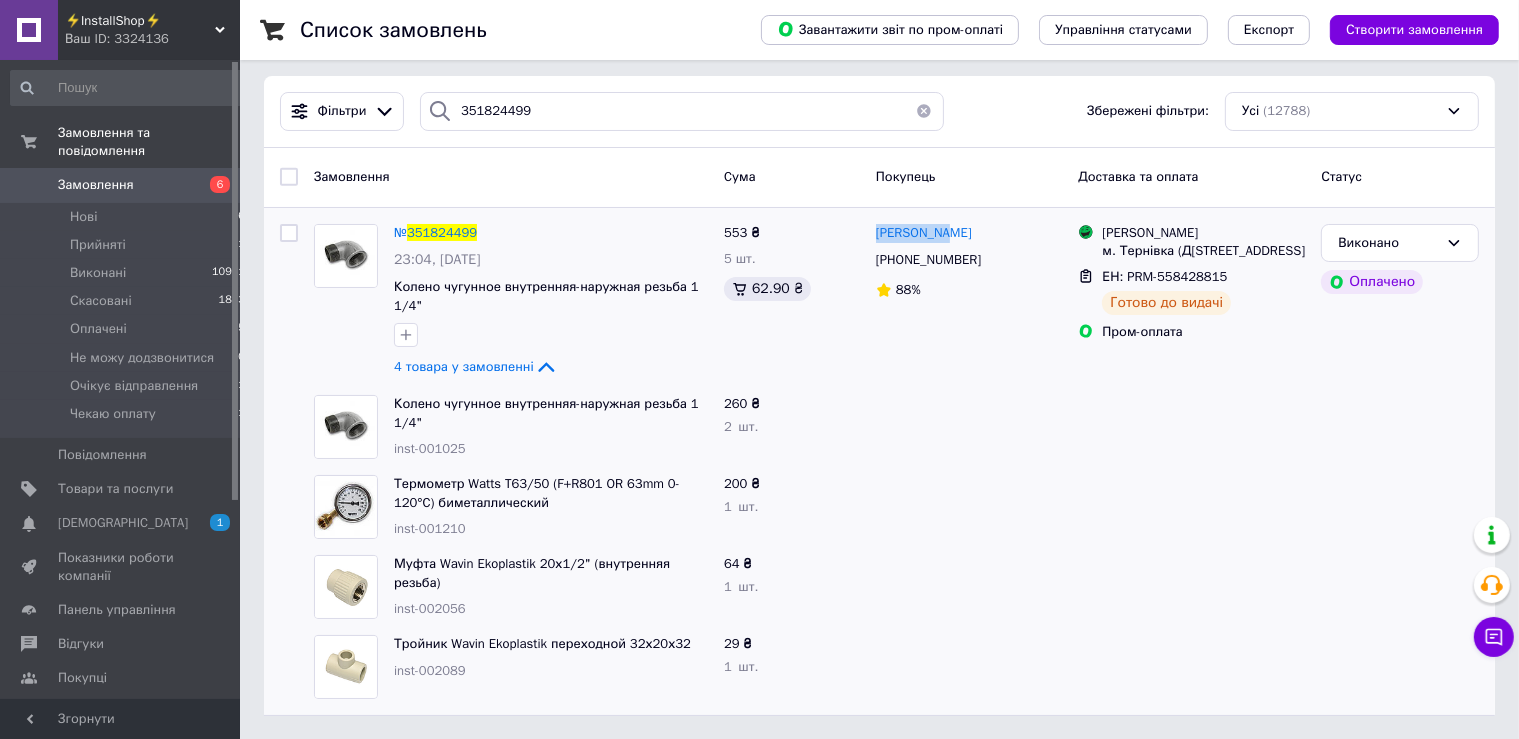 copy on "[PERSON_NAME]" 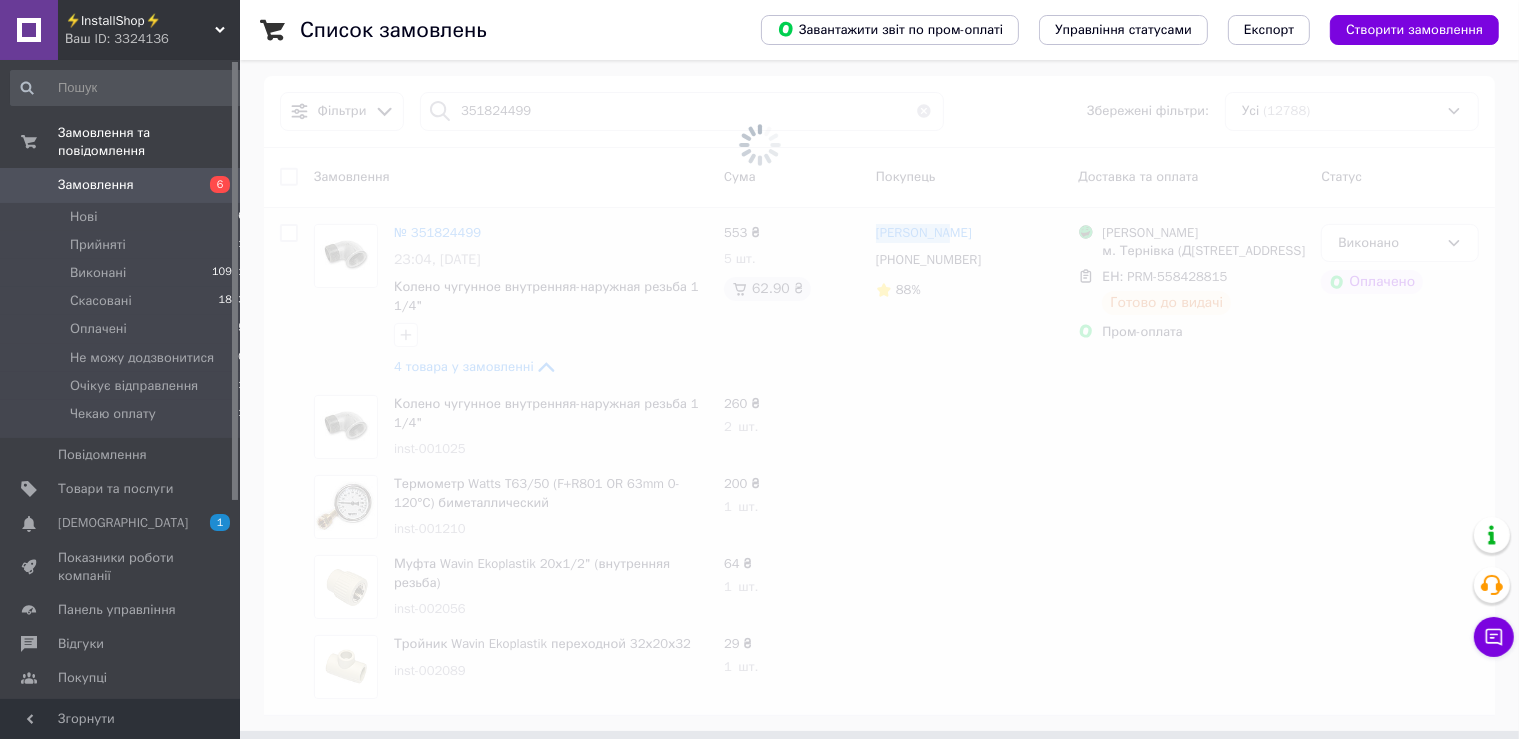type on "352363085" 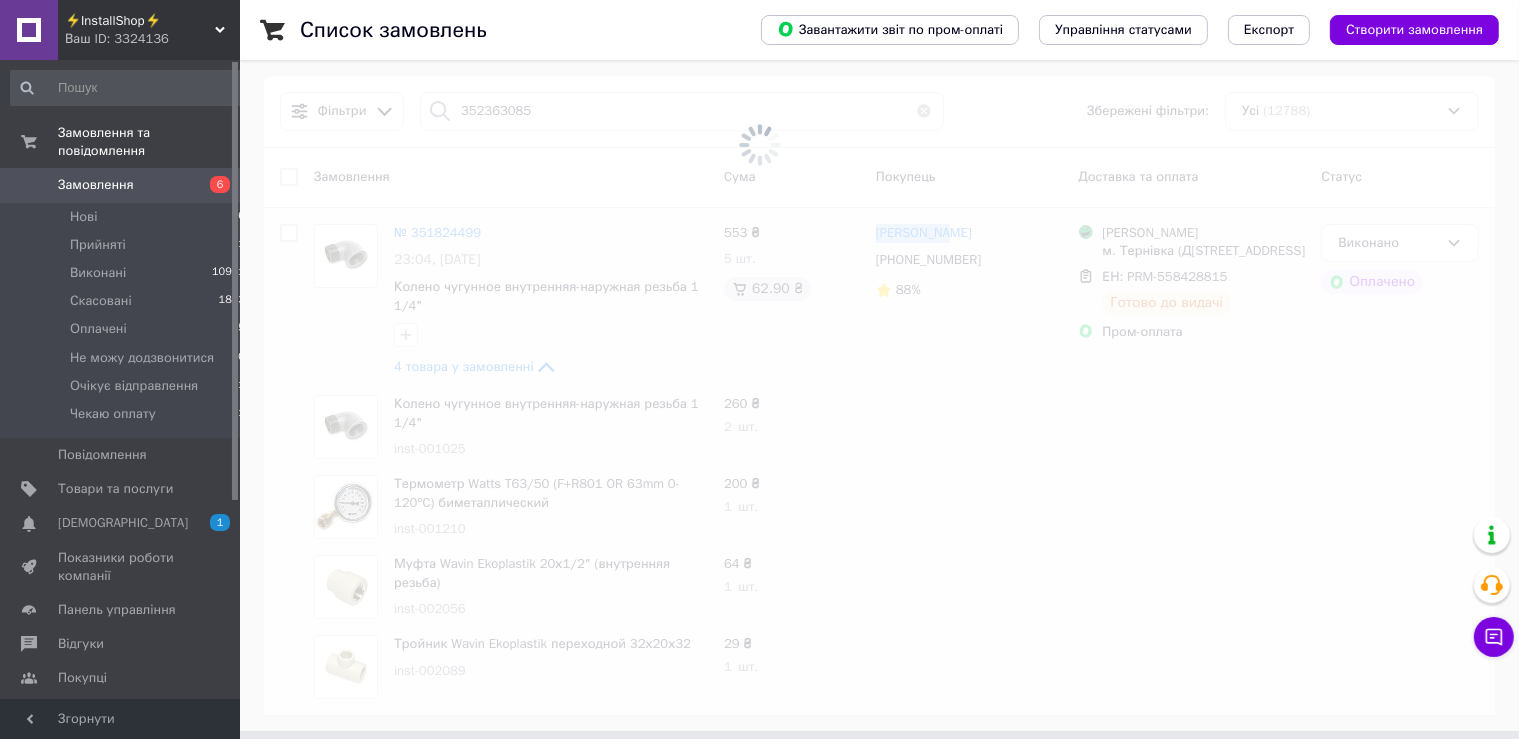 scroll, scrollTop: 0, scrollLeft: 0, axis: both 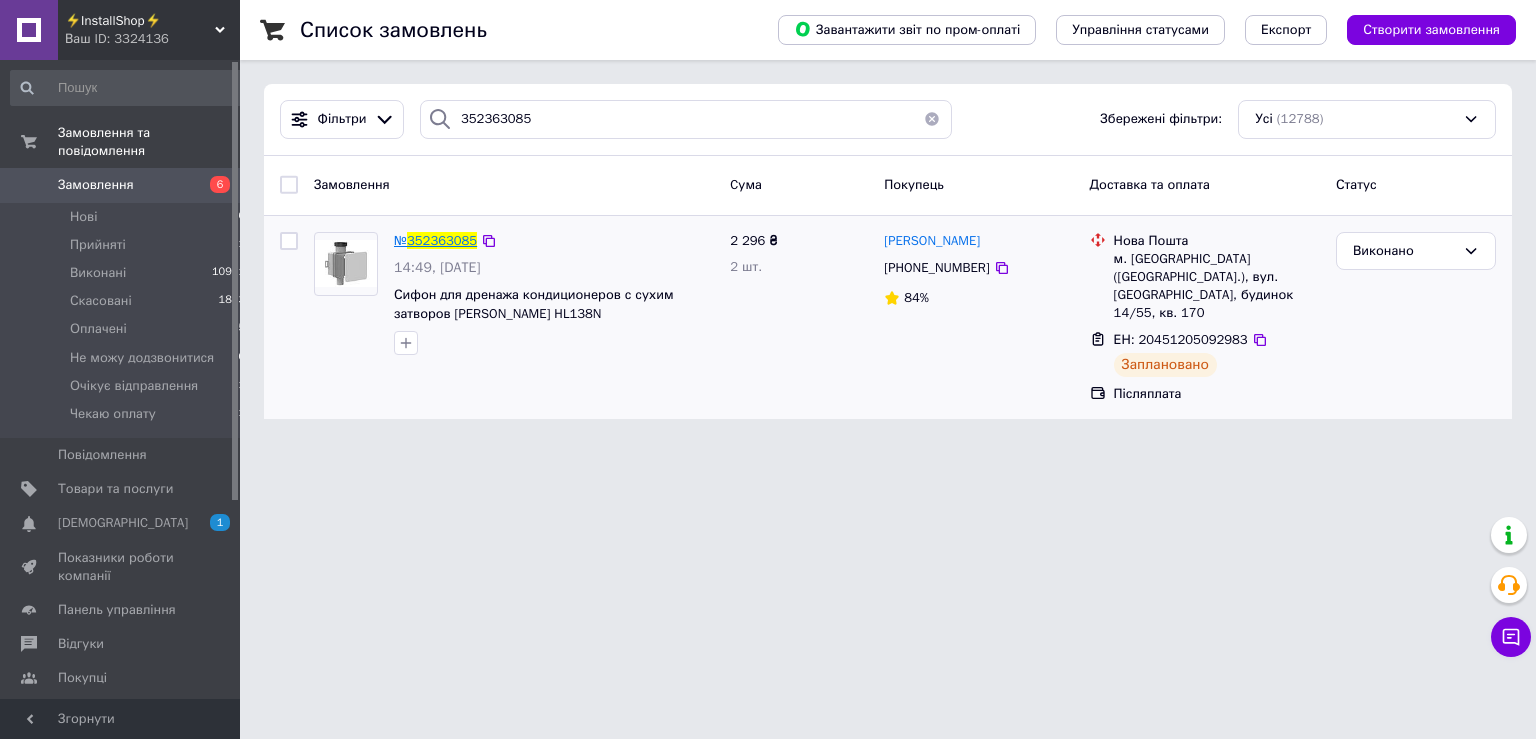 click on "352363085" at bounding box center [442, 240] 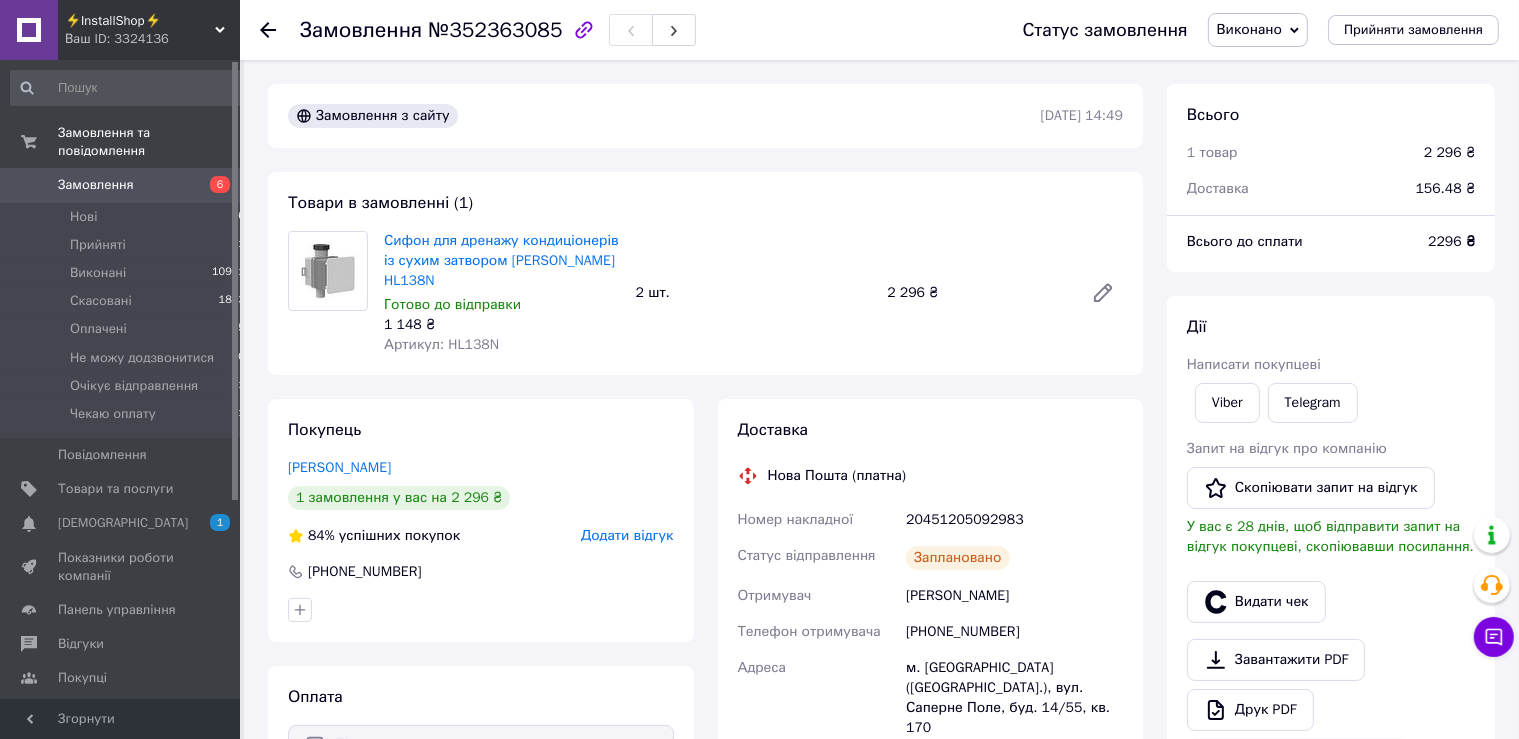 scroll, scrollTop: 316, scrollLeft: 0, axis: vertical 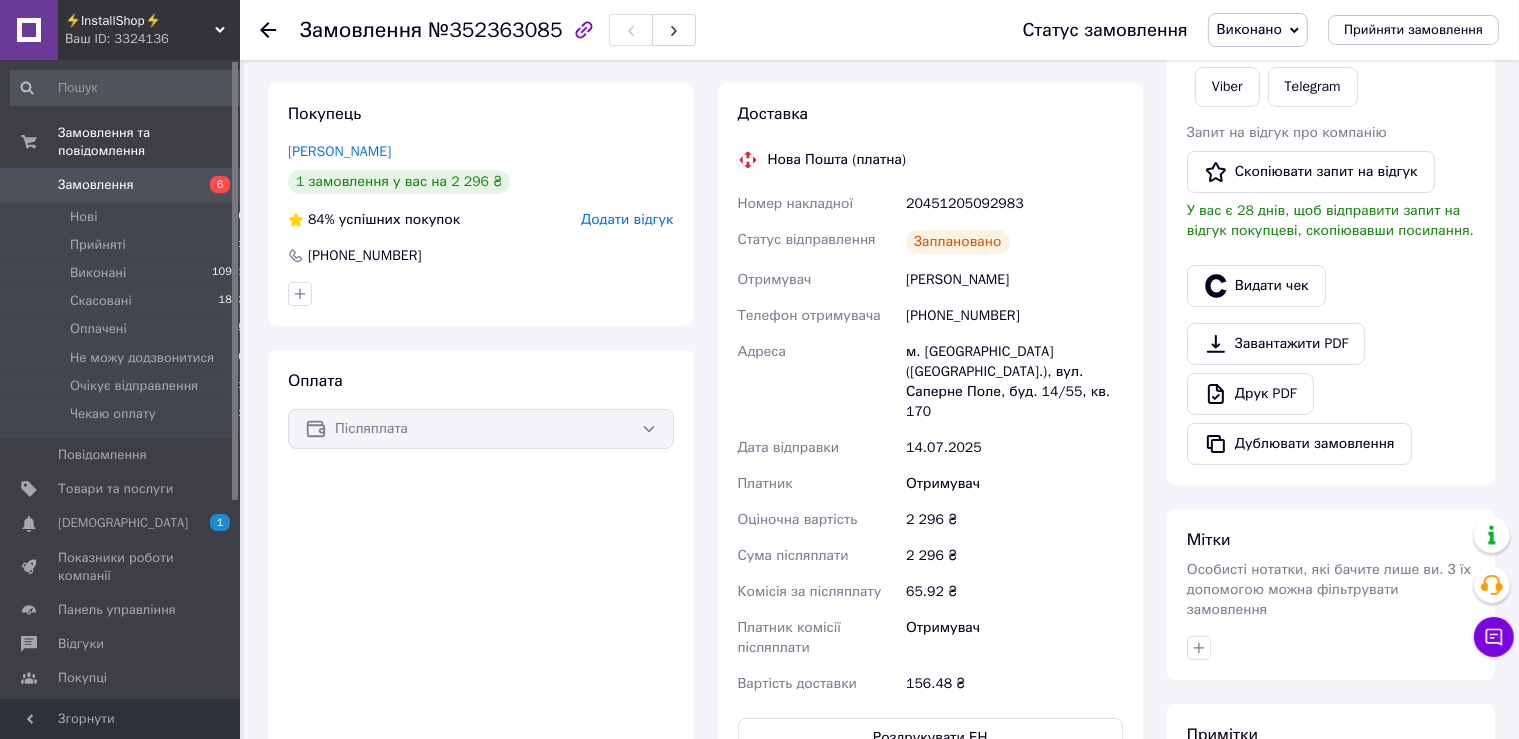 click on "№352363085" at bounding box center [495, 30] 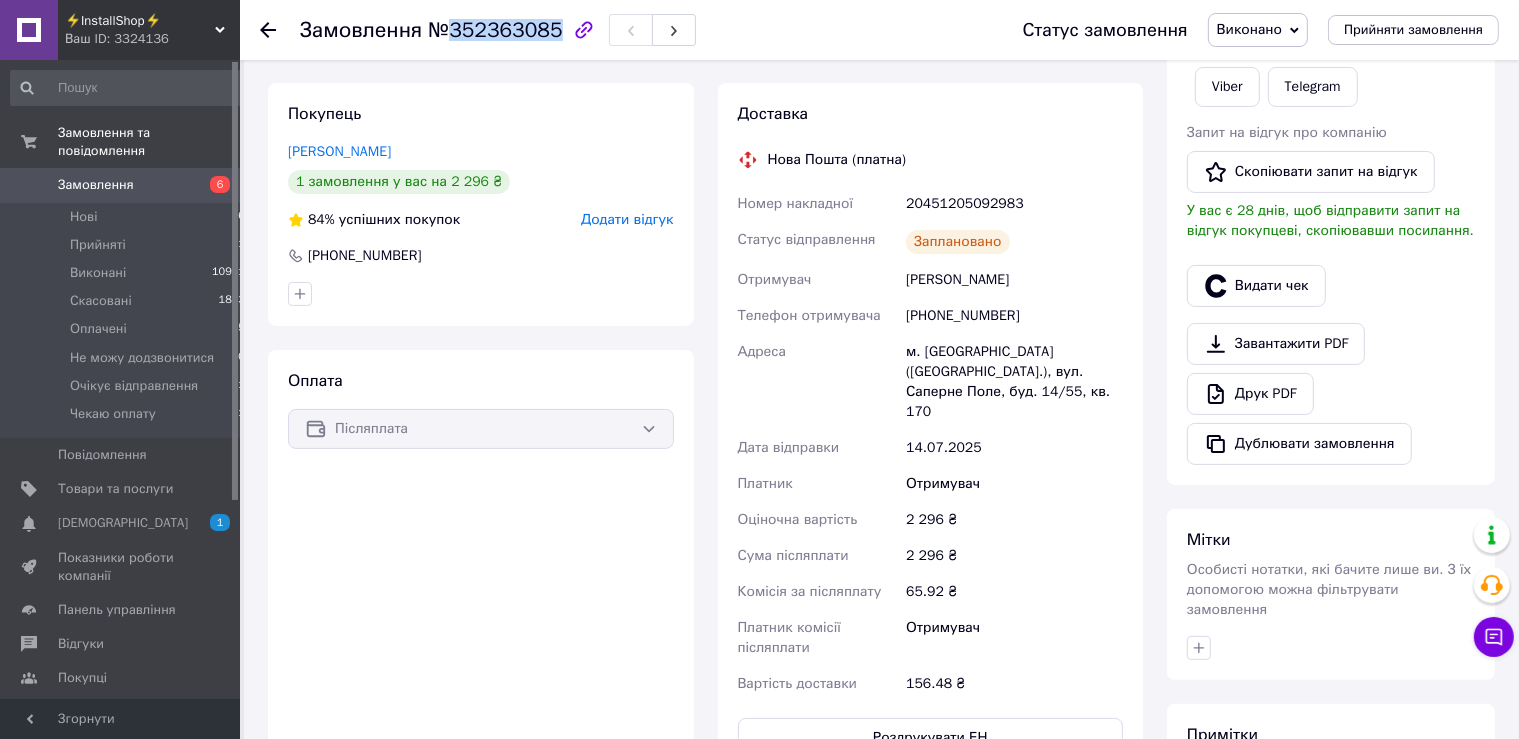 click on "№352363085" at bounding box center [495, 30] 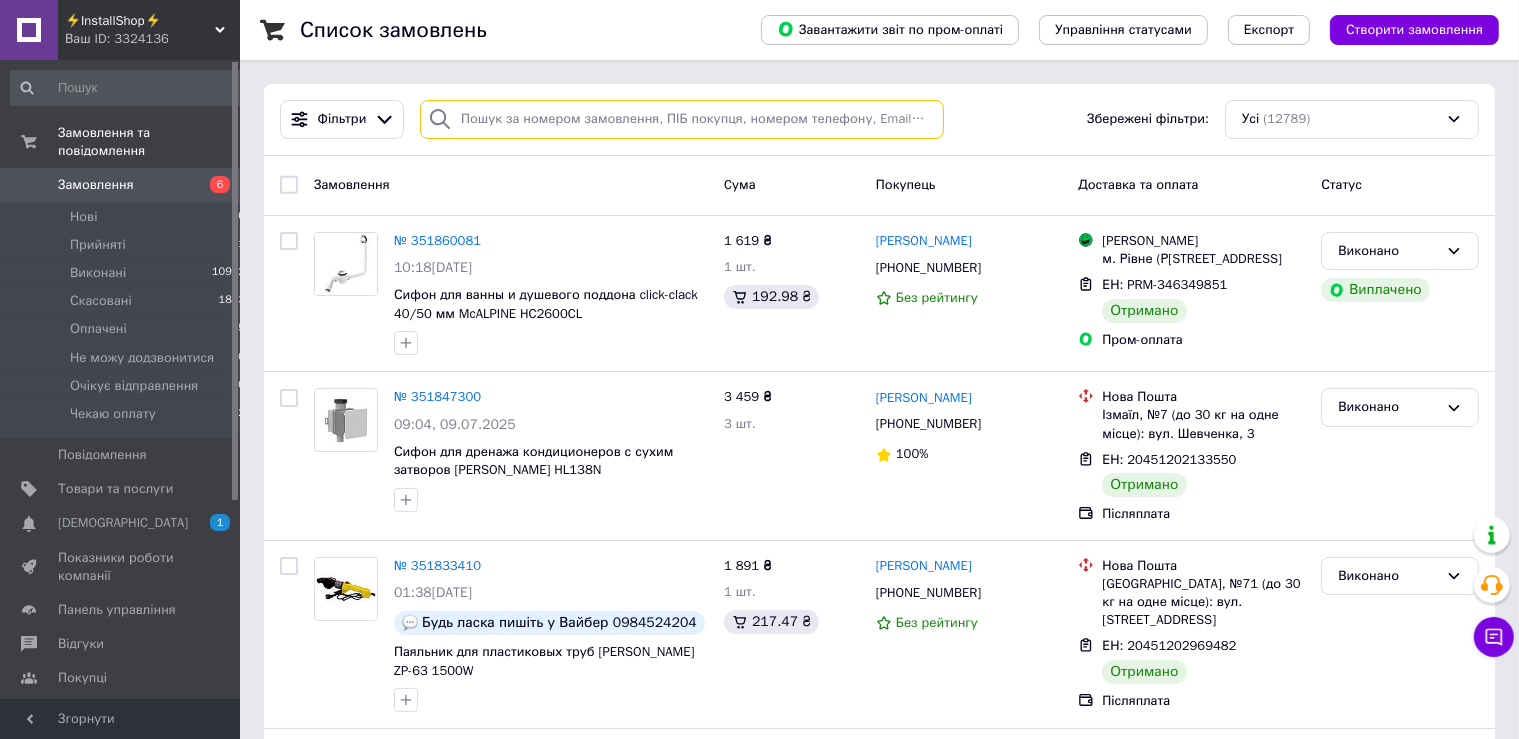 click at bounding box center (682, 119) 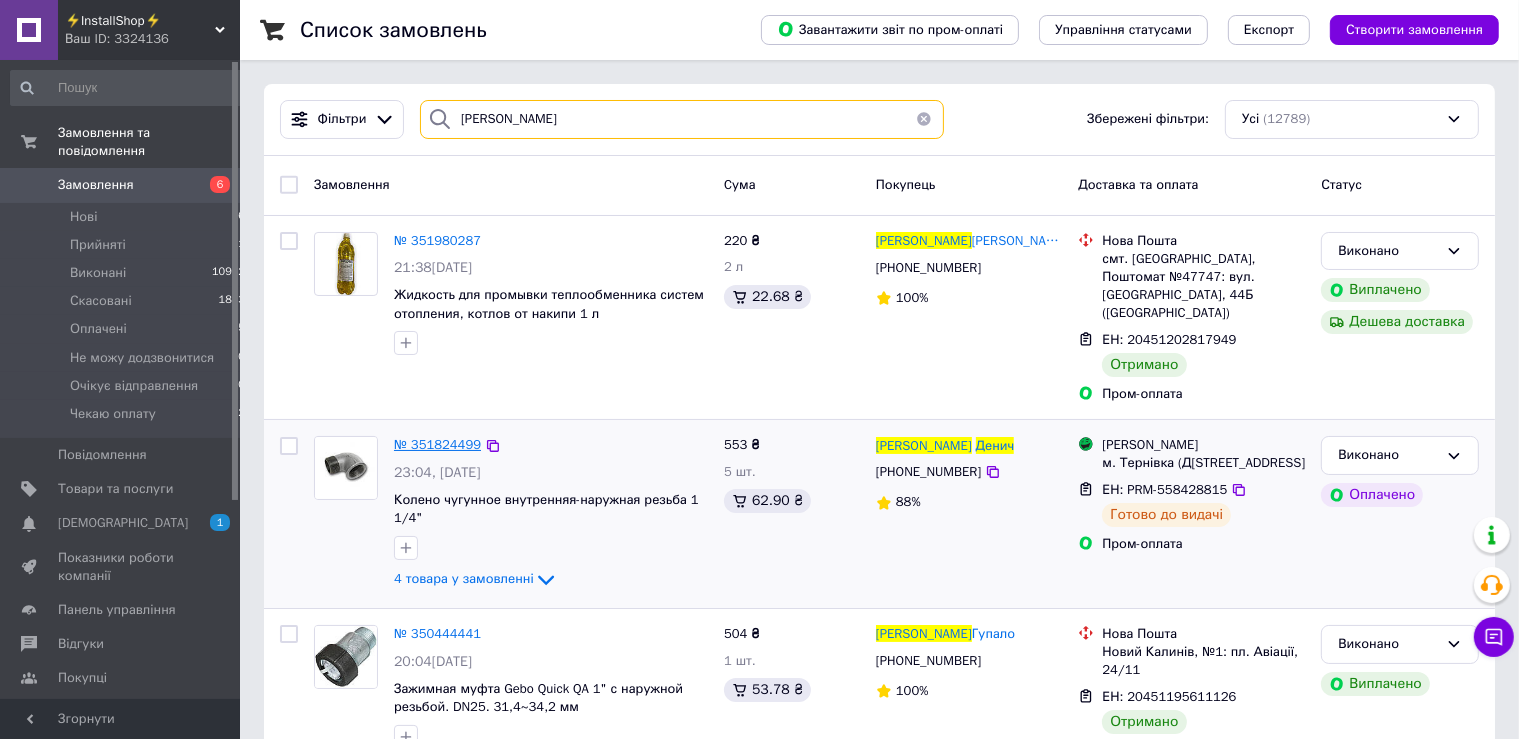 type on "[PERSON_NAME]" 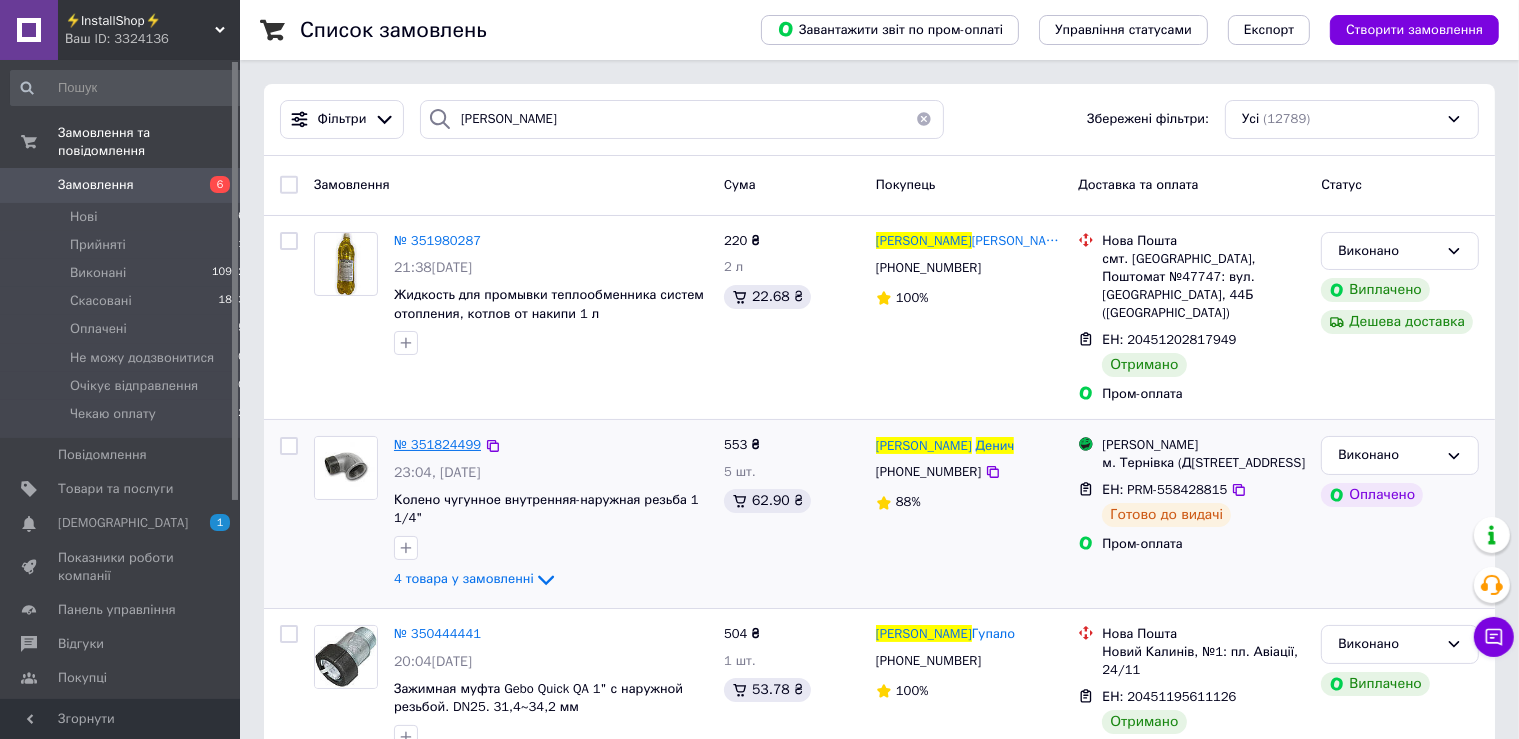 click on "№ 351824499" at bounding box center (437, 444) 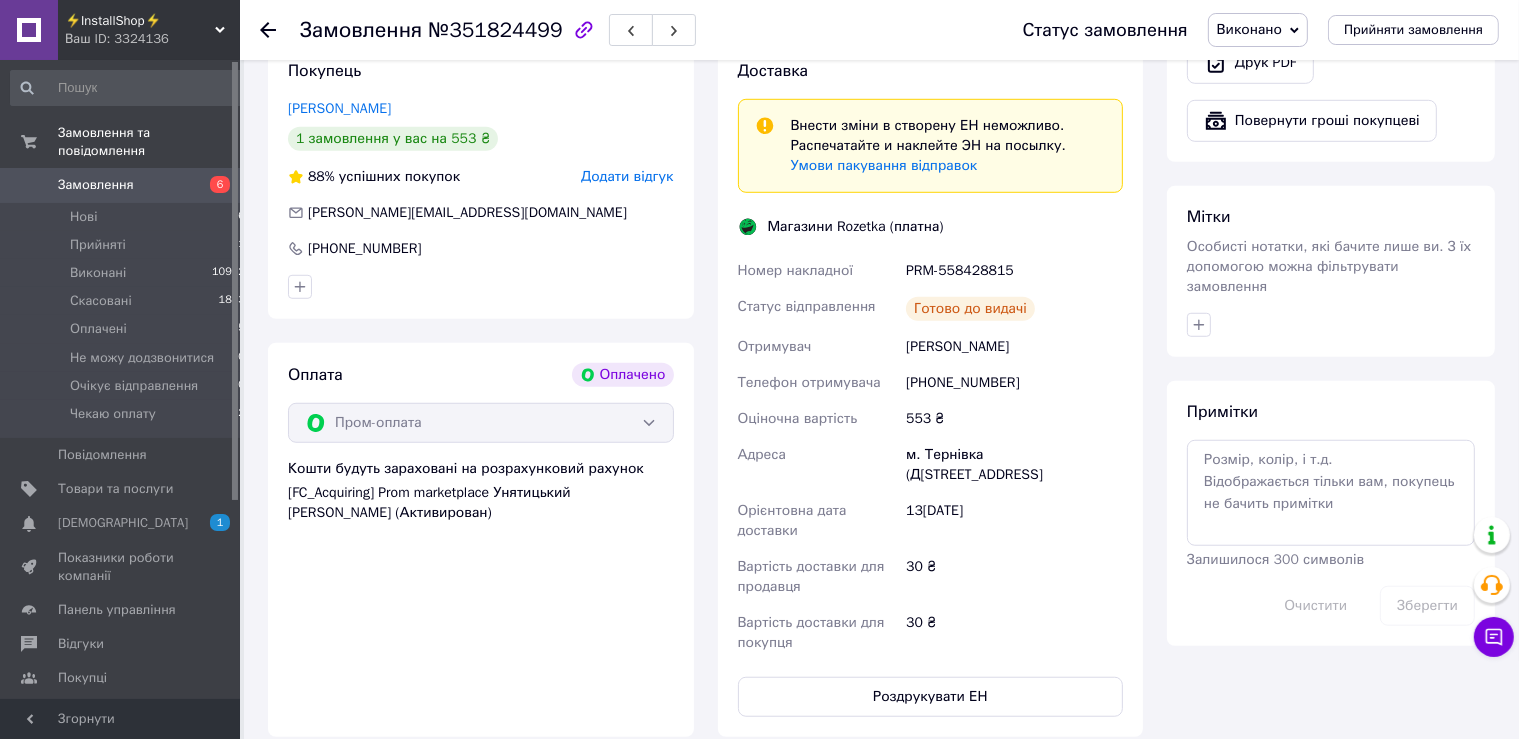 scroll, scrollTop: 844, scrollLeft: 0, axis: vertical 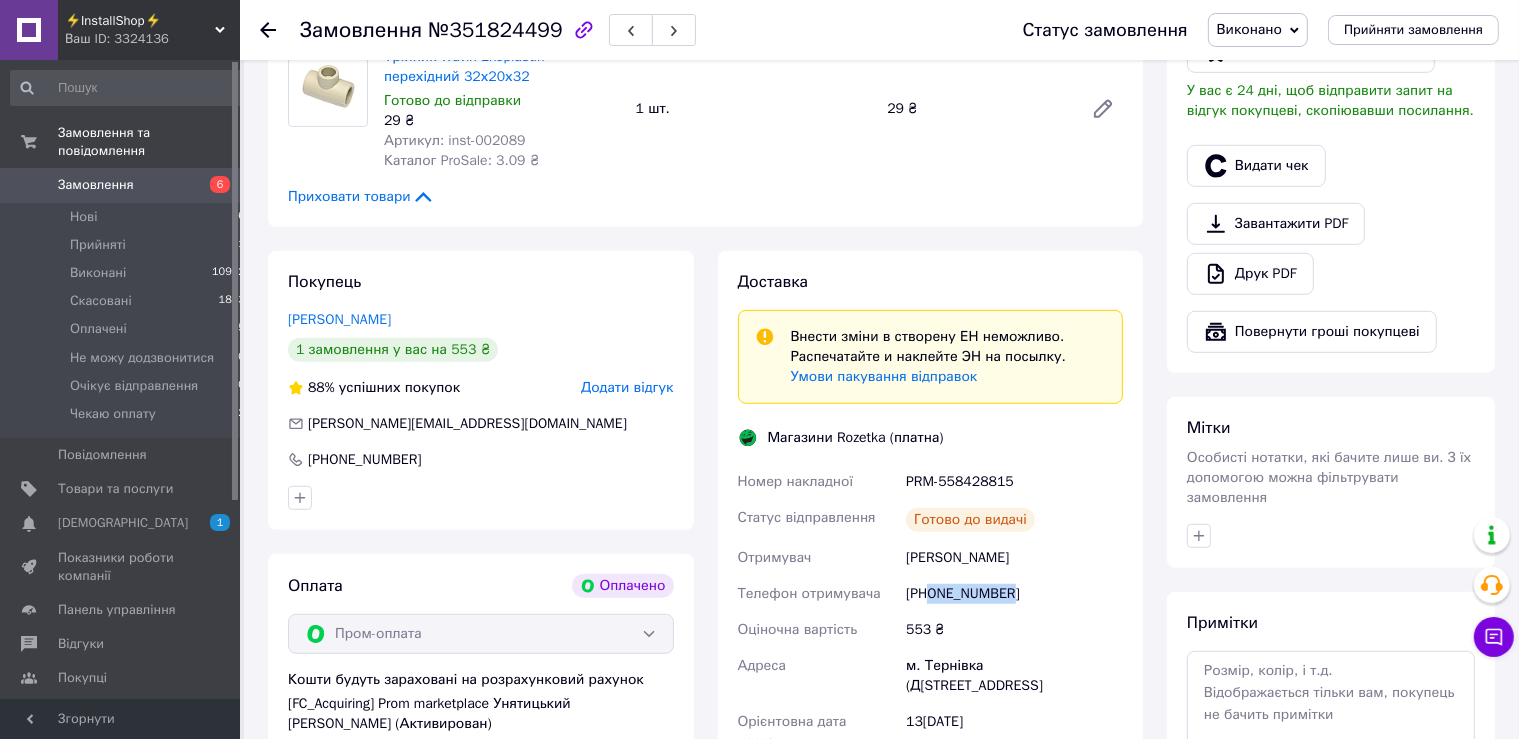 drag, startPoint x: 1002, startPoint y: 609, endPoint x: 931, endPoint y: 604, distance: 71.17584 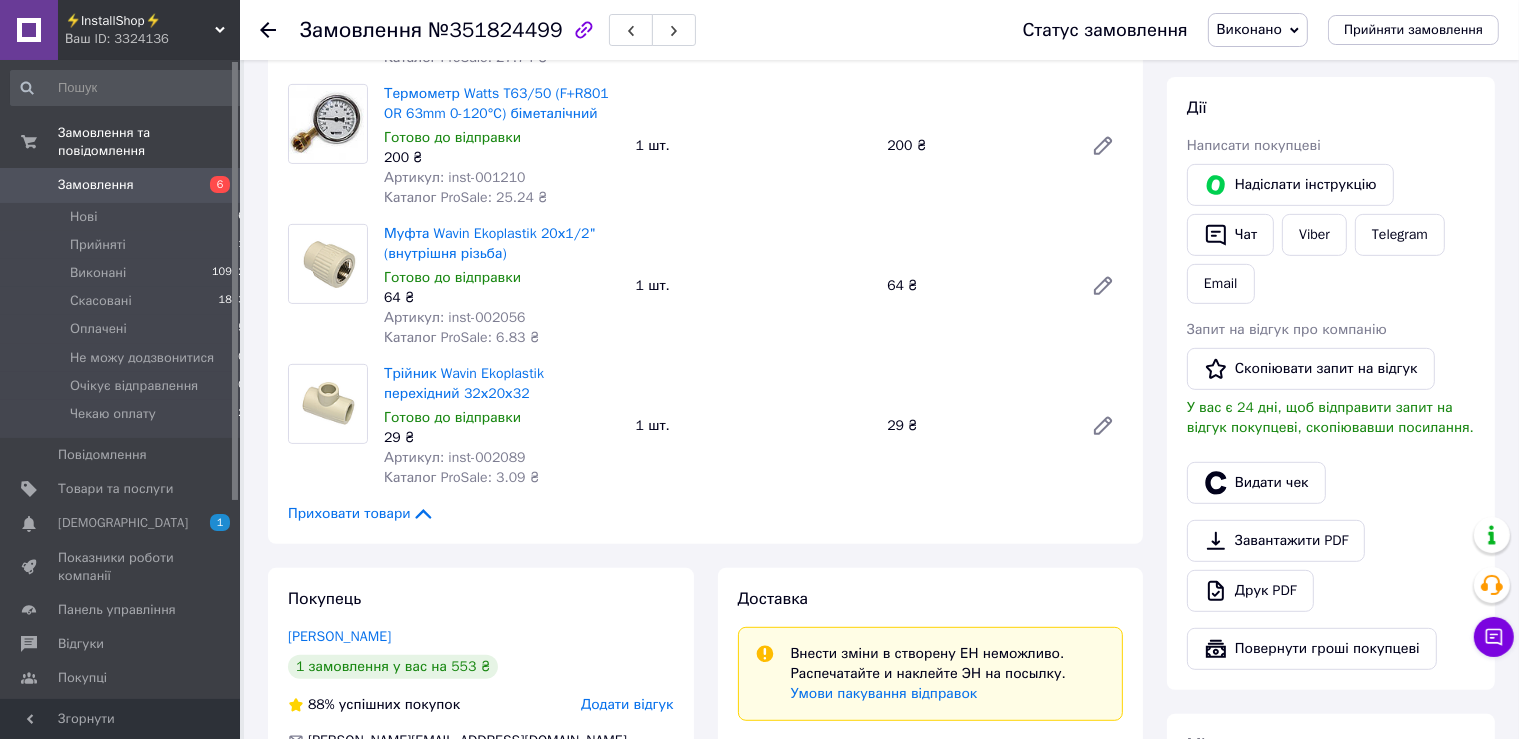scroll, scrollTop: 739, scrollLeft: 0, axis: vertical 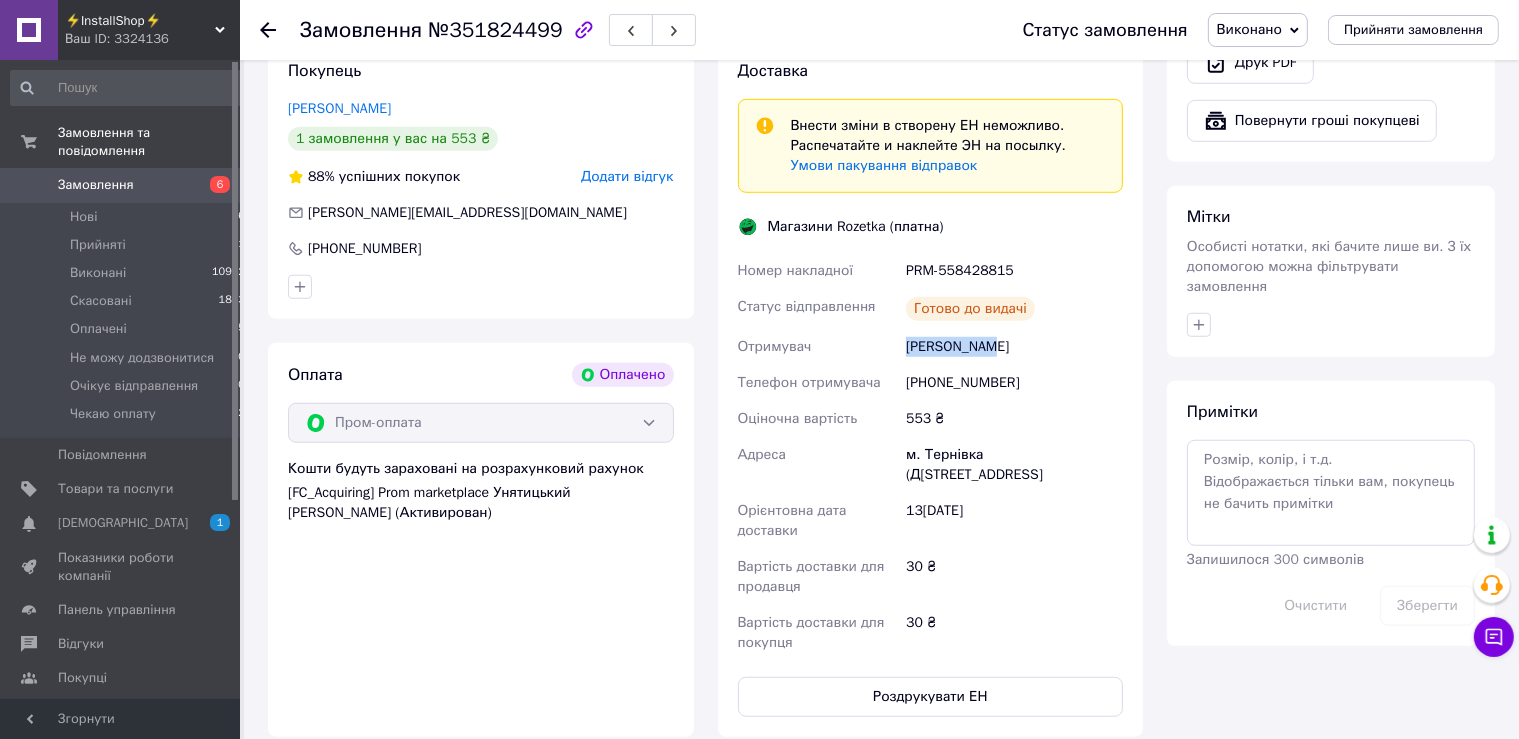 drag, startPoint x: 997, startPoint y: 348, endPoint x: 890, endPoint y: 359, distance: 107.563934 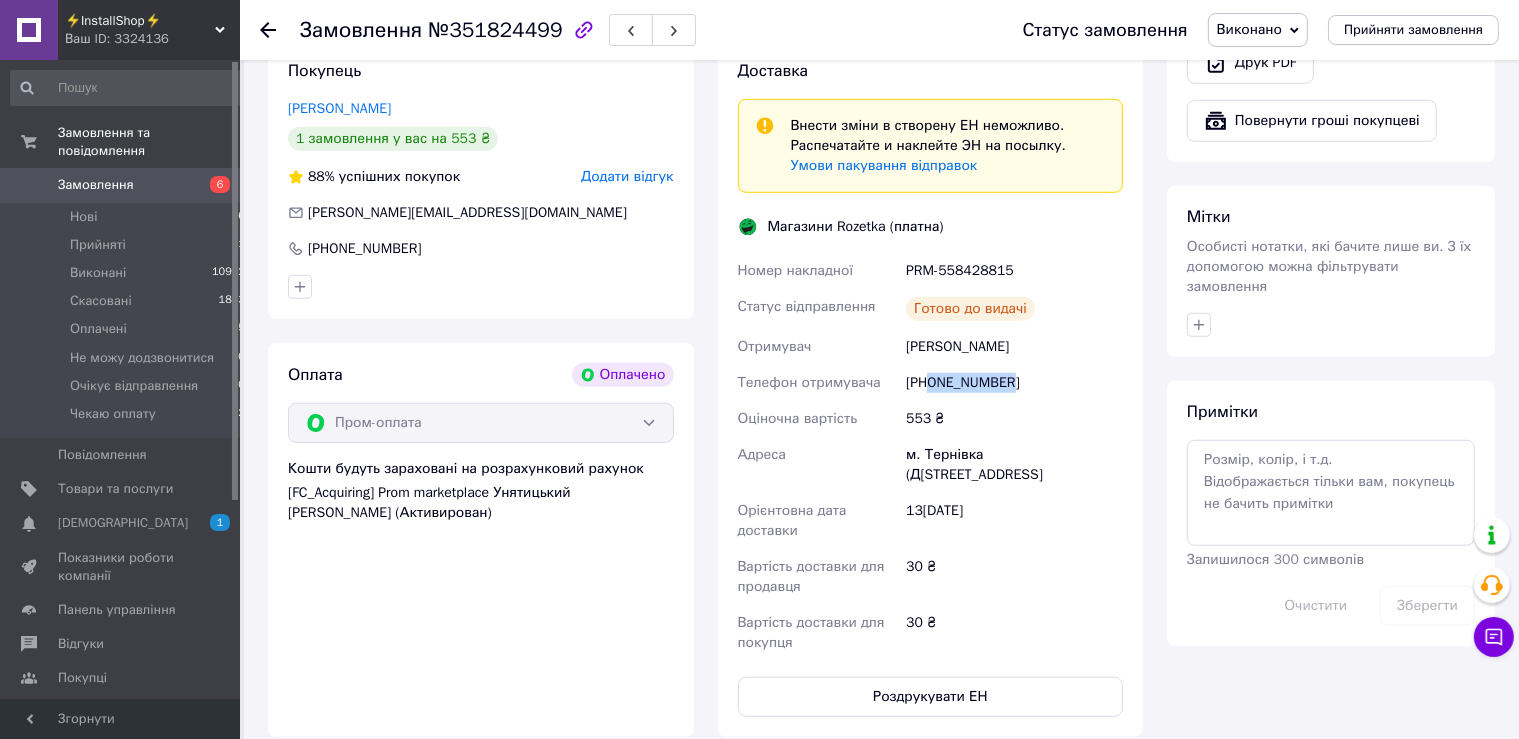 drag, startPoint x: 1015, startPoint y: 388, endPoint x: 930, endPoint y: 382, distance: 85.2115 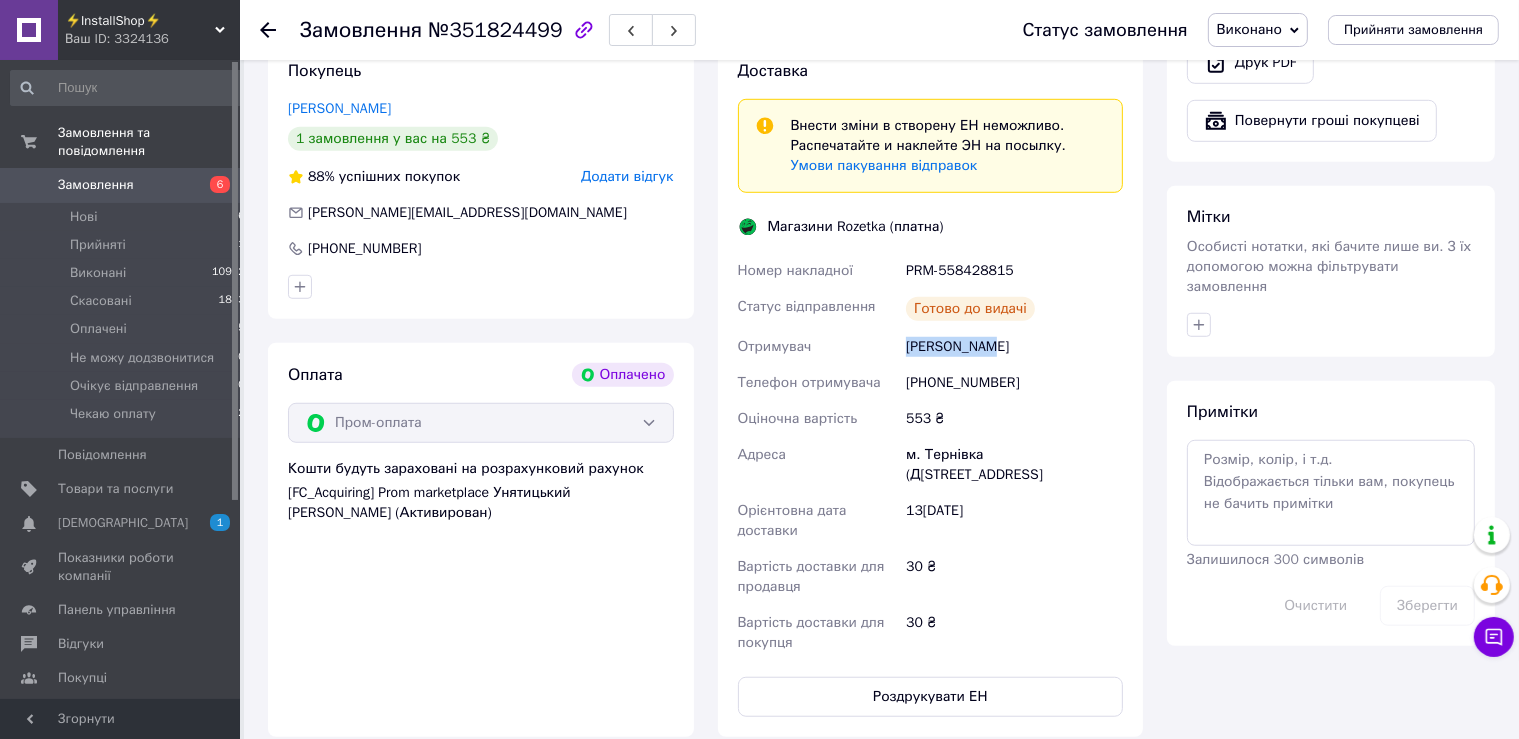 drag, startPoint x: 992, startPoint y: 350, endPoint x: 903, endPoint y: 349, distance: 89.005615 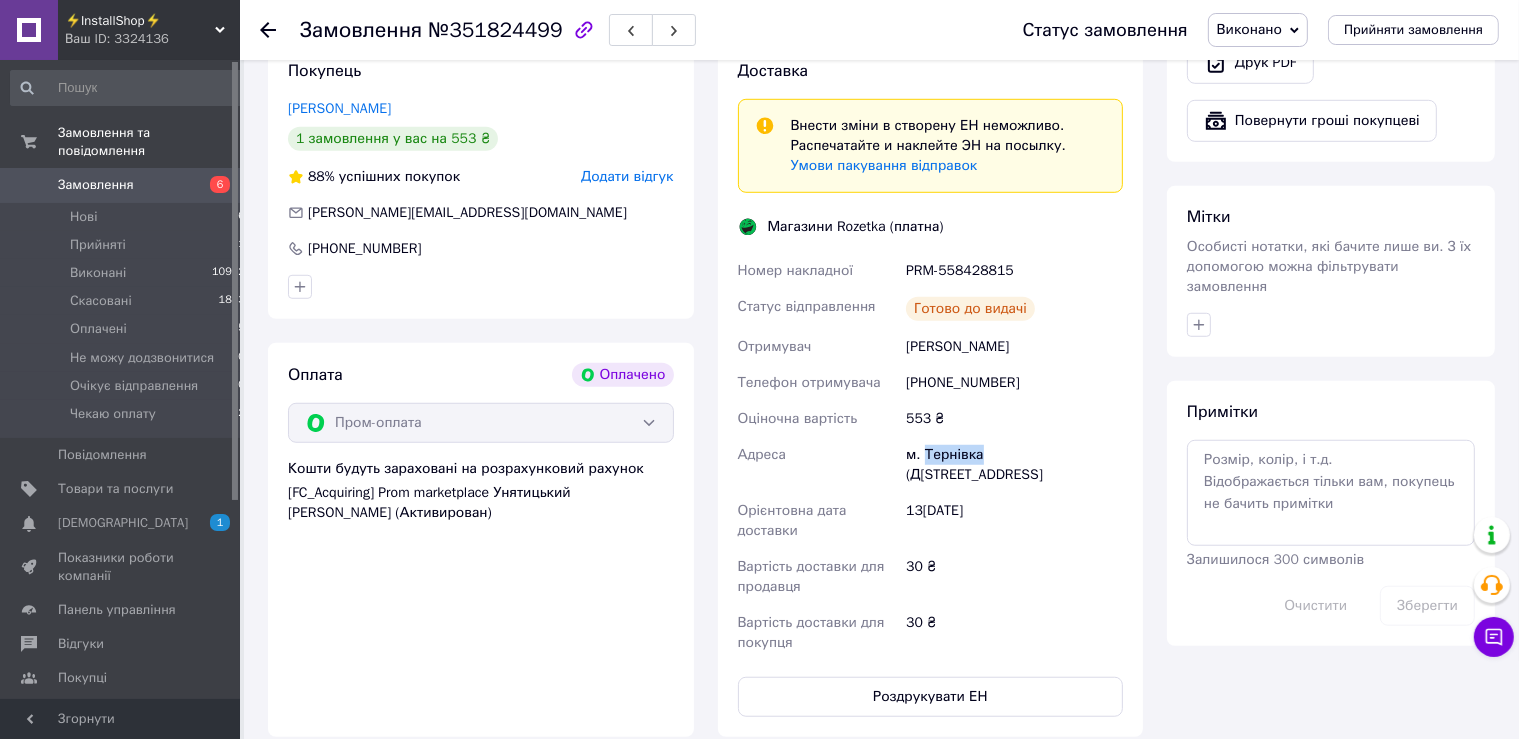 drag, startPoint x: 925, startPoint y: 455, endPoint x: 978, endPoint y: 457, distance: 53.037724 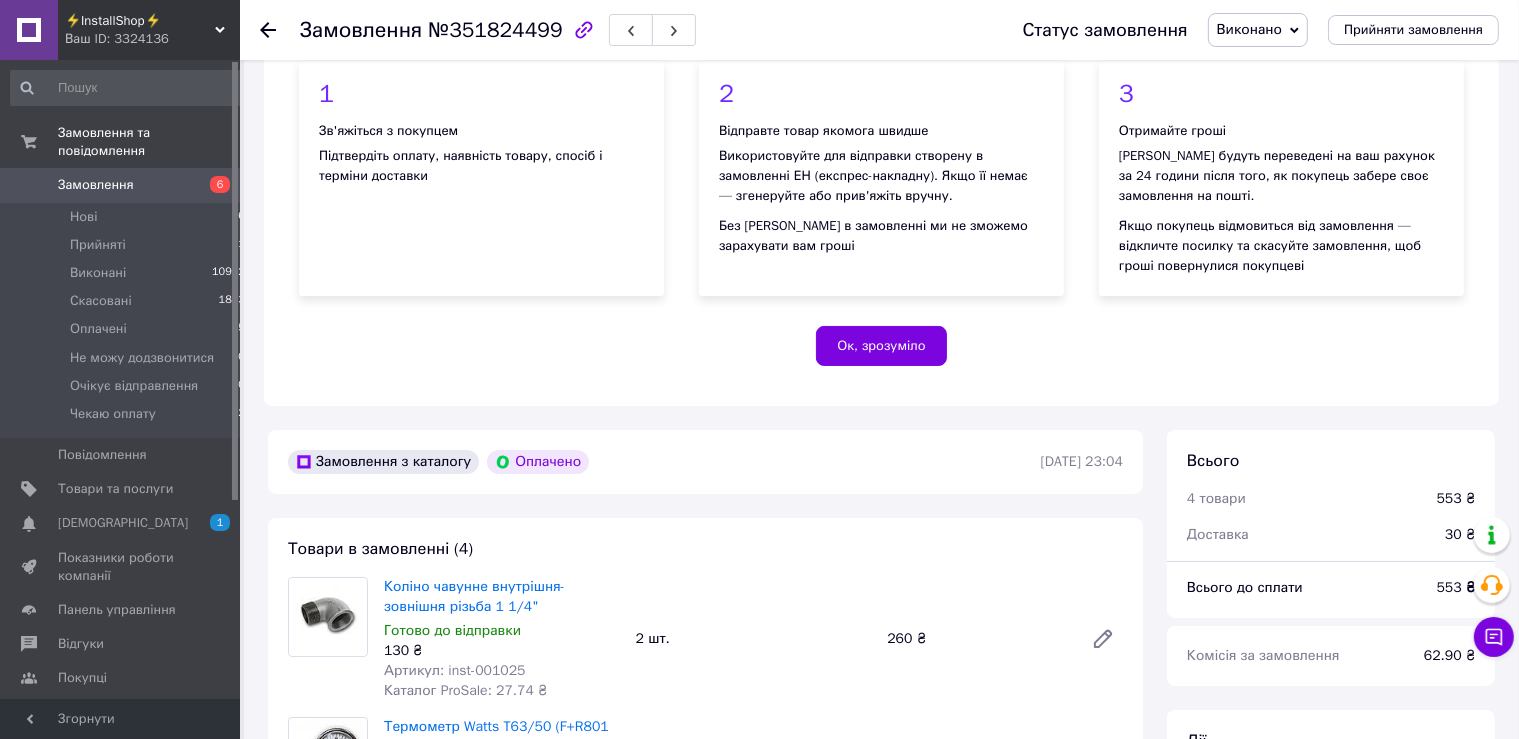 scroll, scrollTop: 739, scrollLeft: 0, axis: vertical 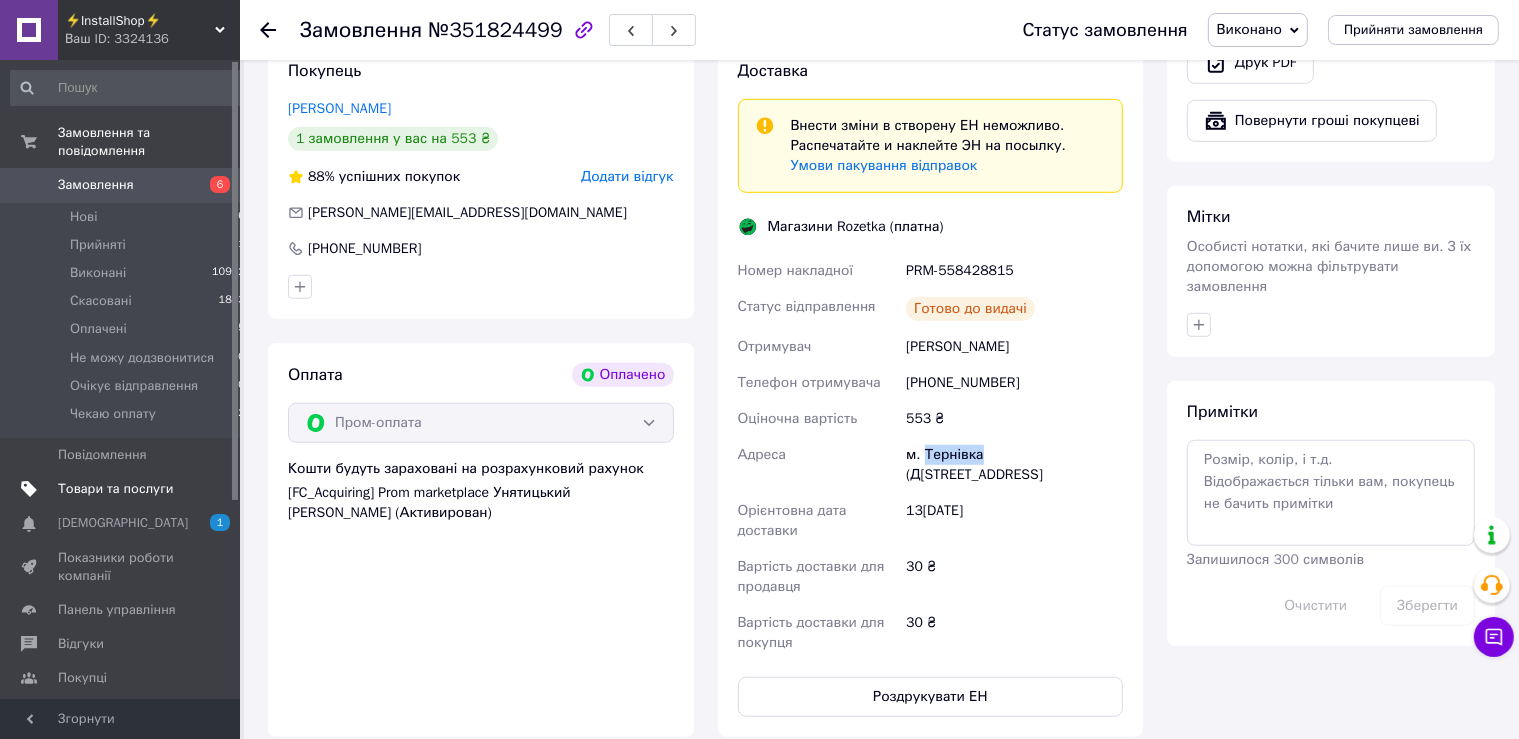 click on "Товари та послуги" at bounding box center (115, 489) 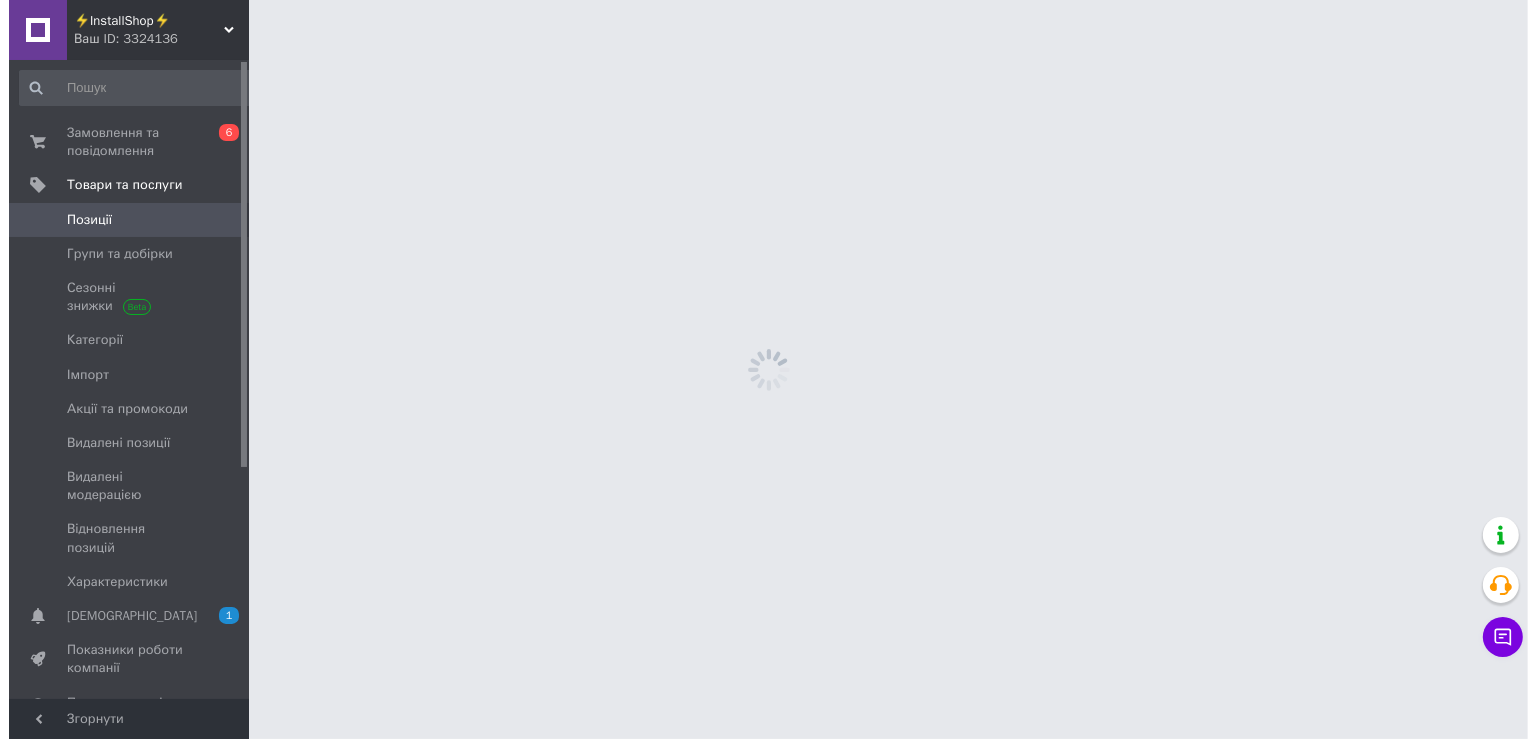 scroll, scrollTop: 0, scrollLeft: 0, axis: both 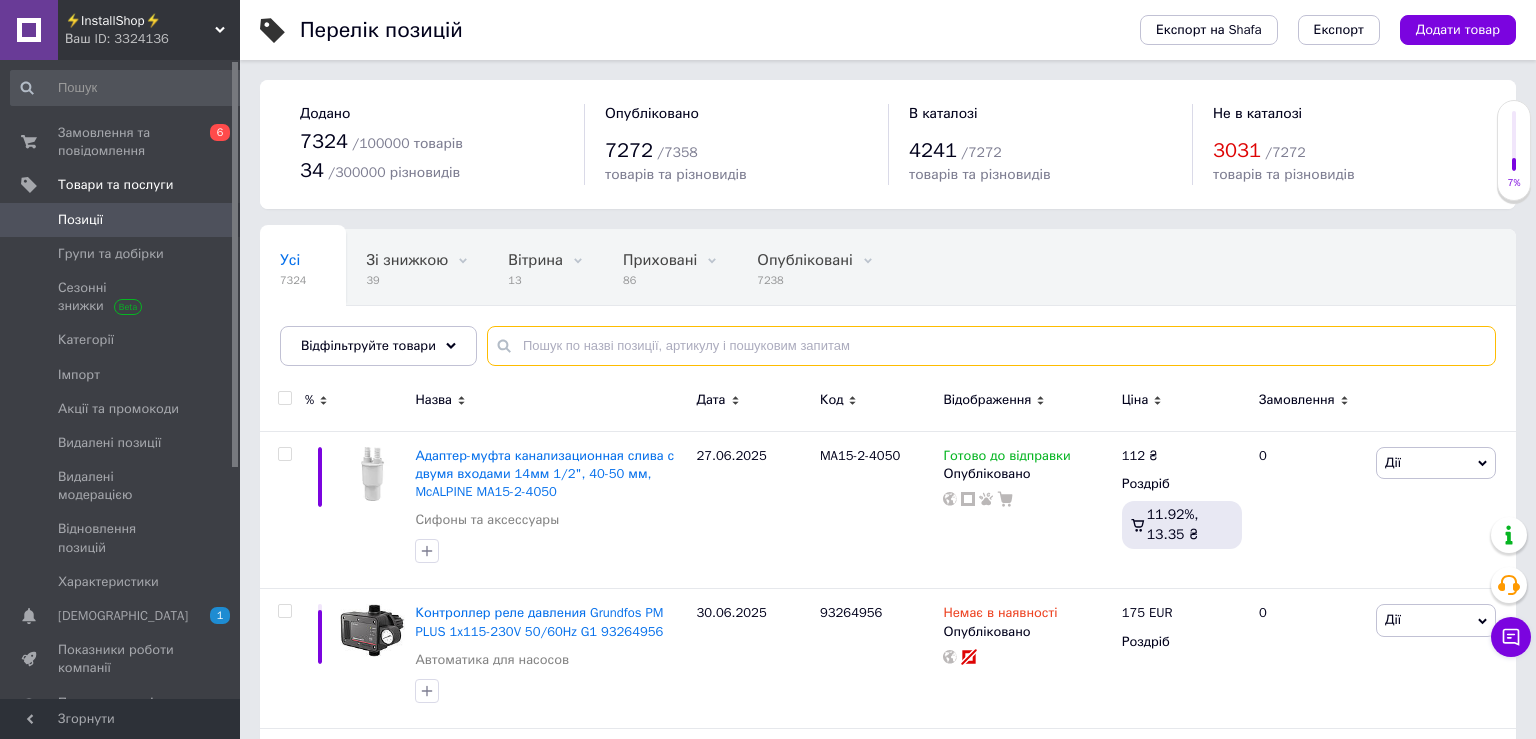 click at bounding box center [991, 346] 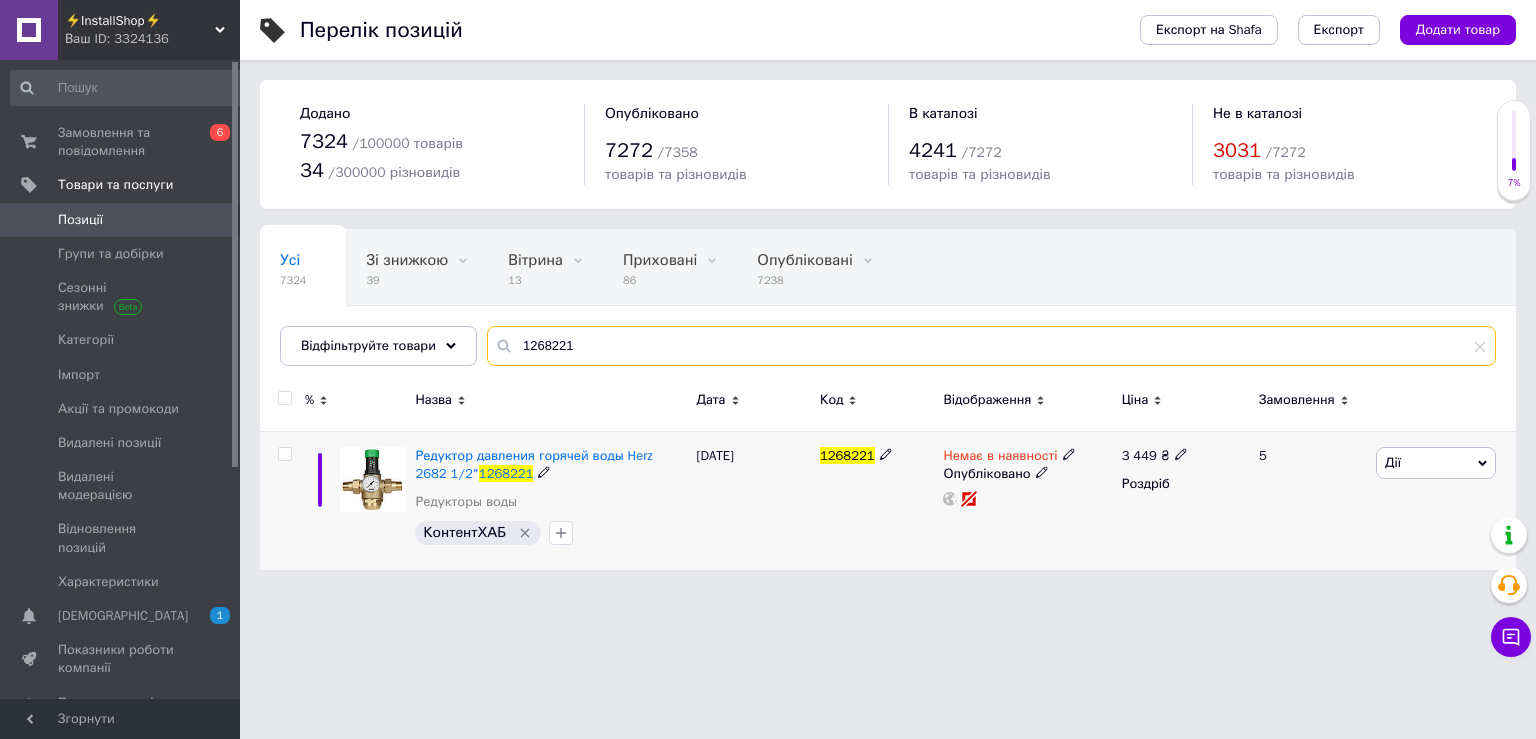 type on "1268221" 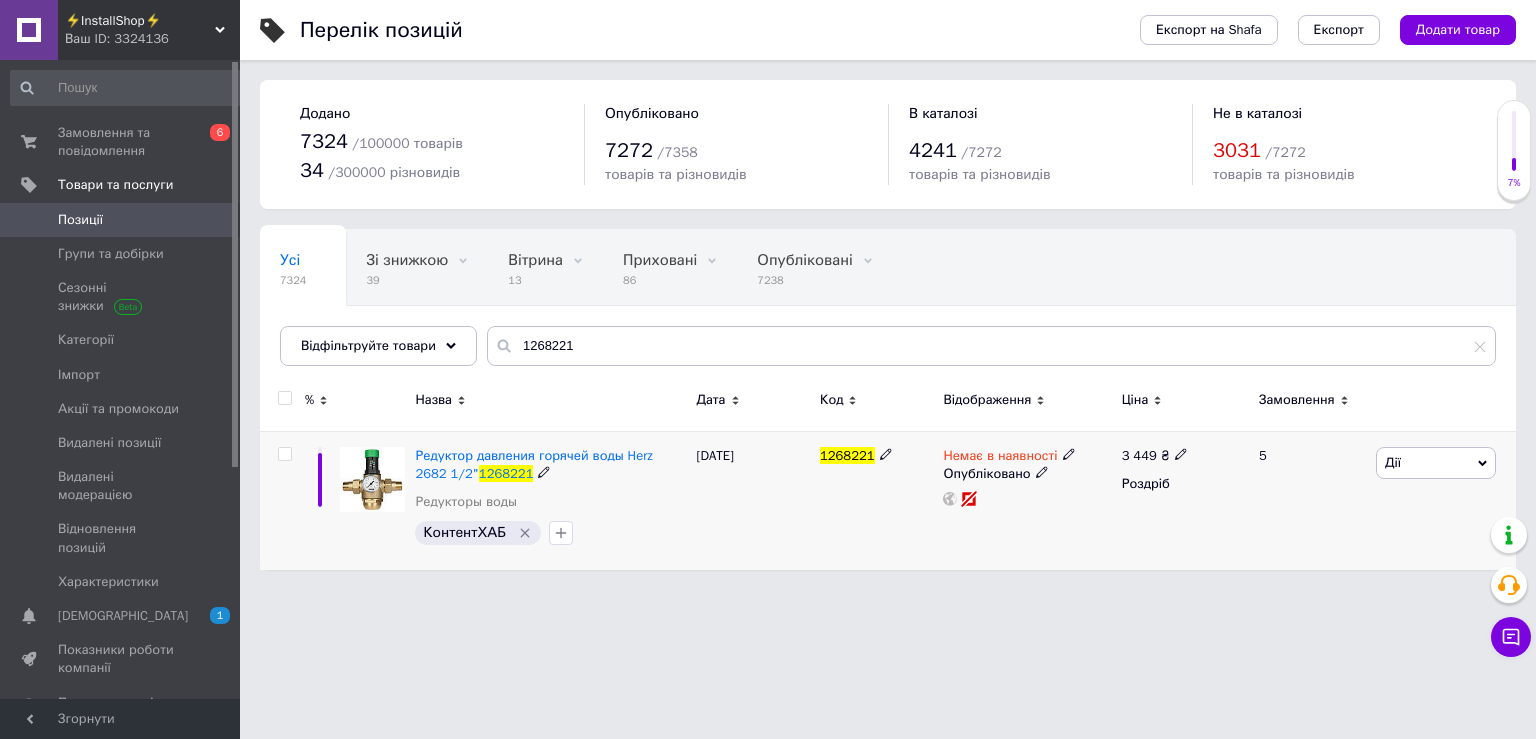 click 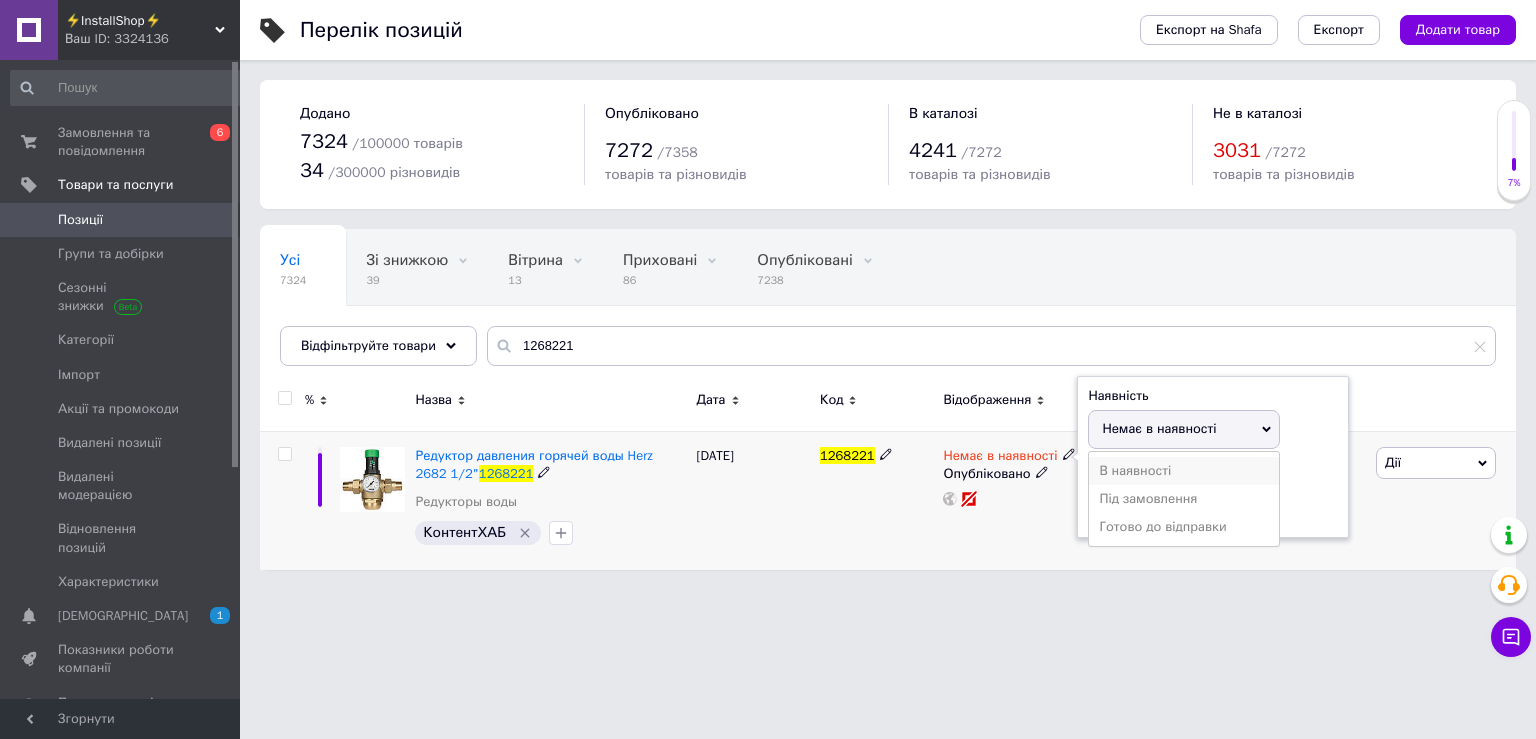 click on "В наявності" at bounding box center [1184, 471] 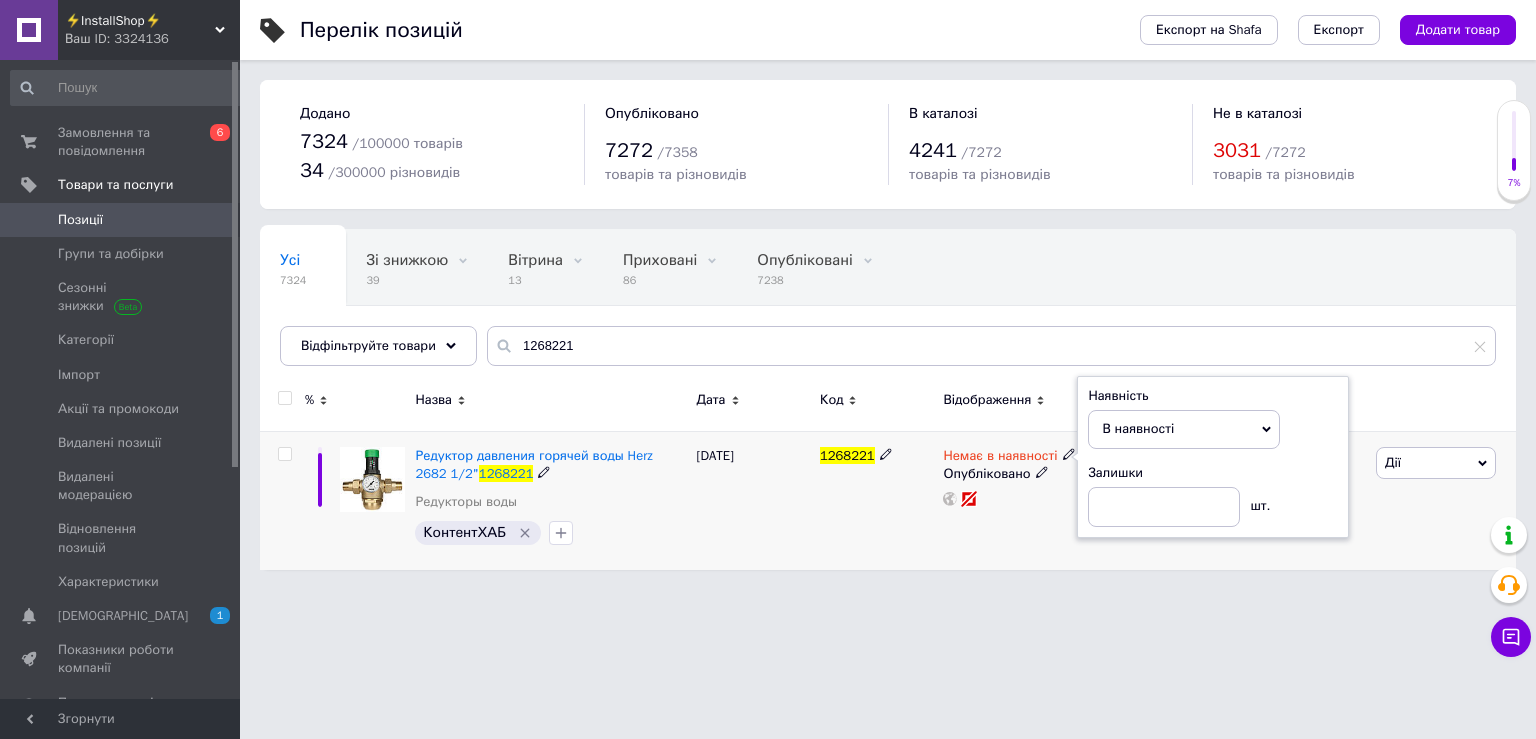 click on "Немає в наявності Наявність В наявності Немає в наявності Під замовлення Готово до відправки Залишки шт. Опубліковано" at bounding box center [1027, 500] 